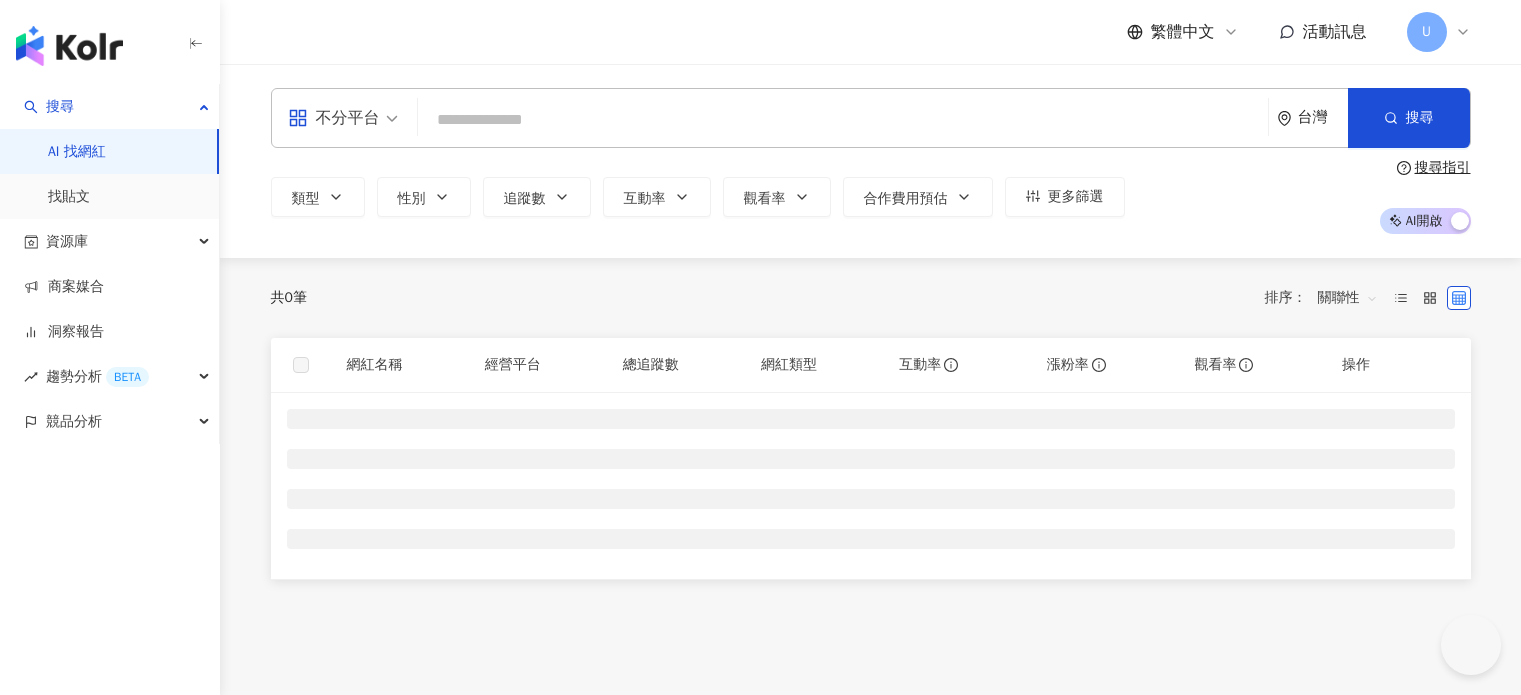 scroll, scrollTop: 0, scrollLeft: 0, axis: both 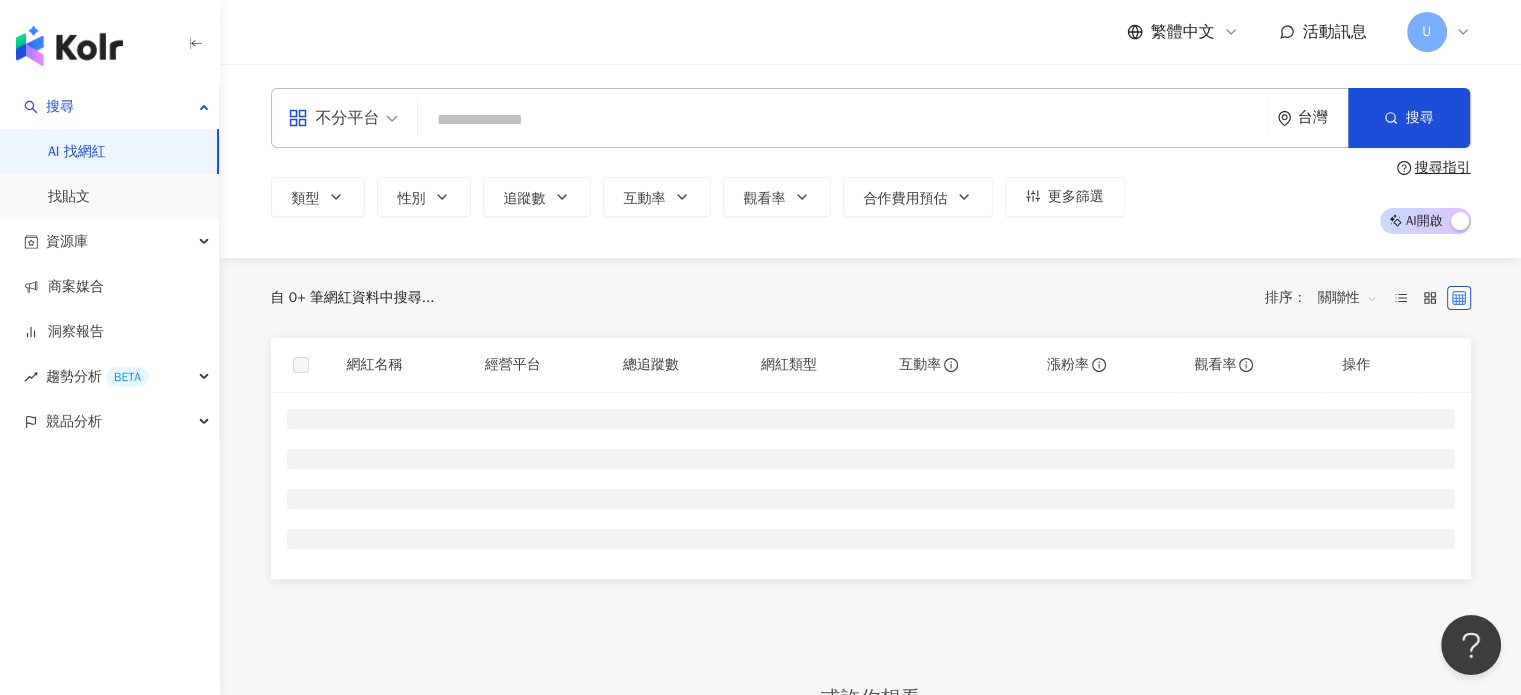 click on "不分平台" at bounding box center (343, 118) 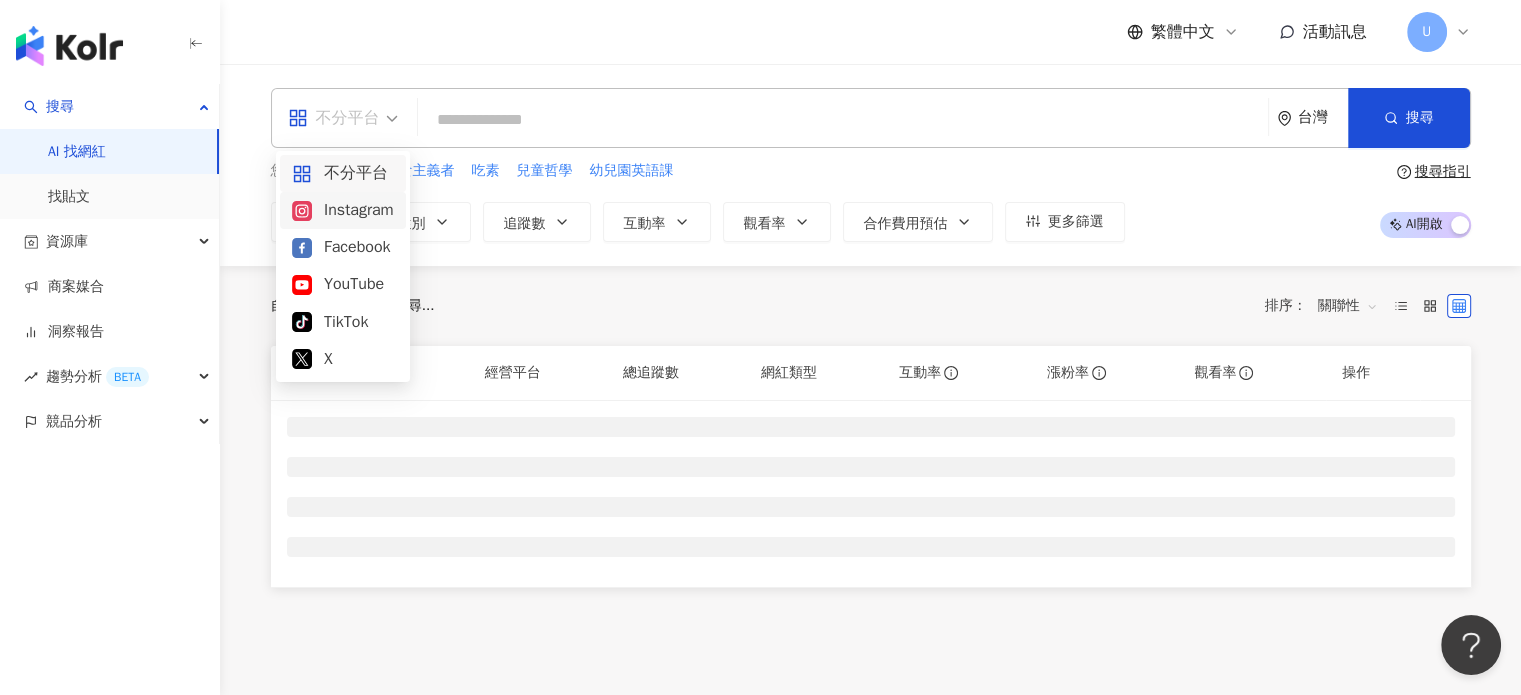 click on "Instagram" at bounding box center (343, 210) 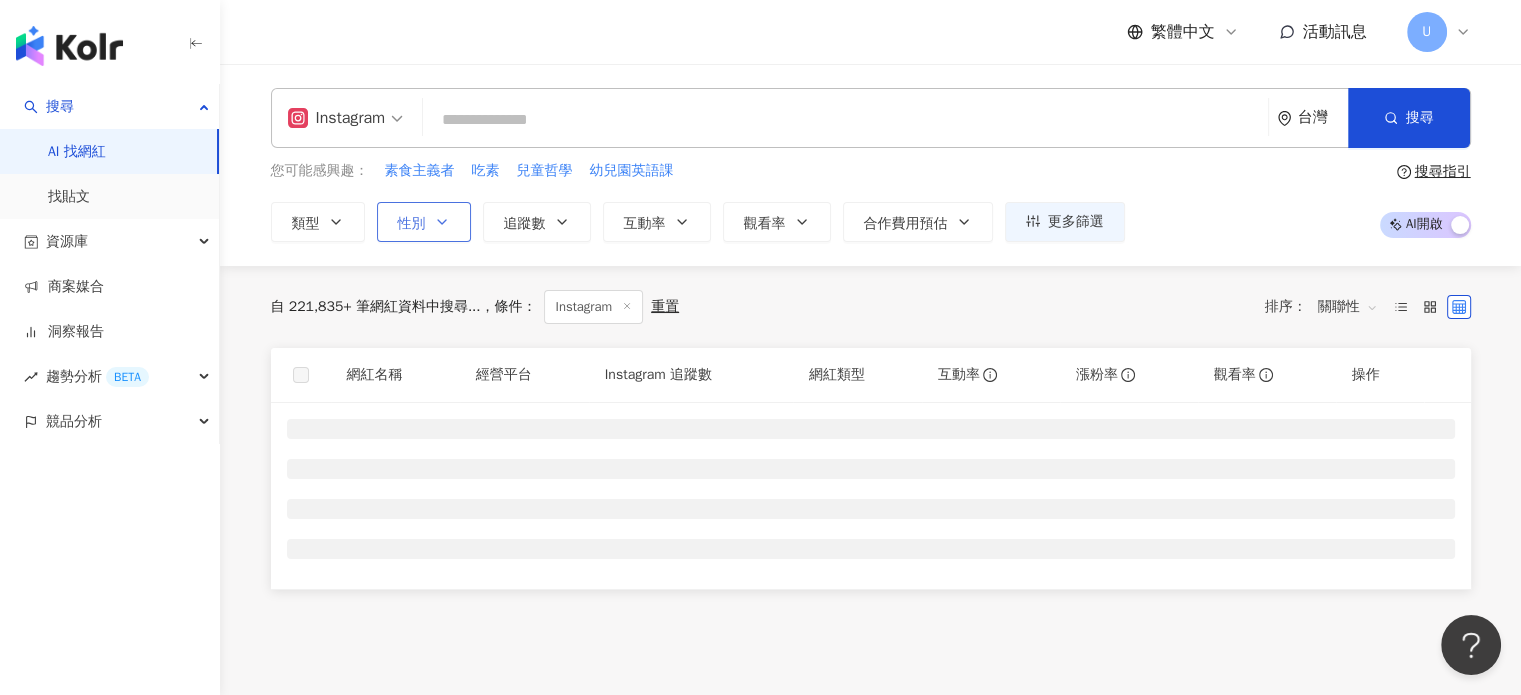 click on "性別" at bounding box center (412, 224) 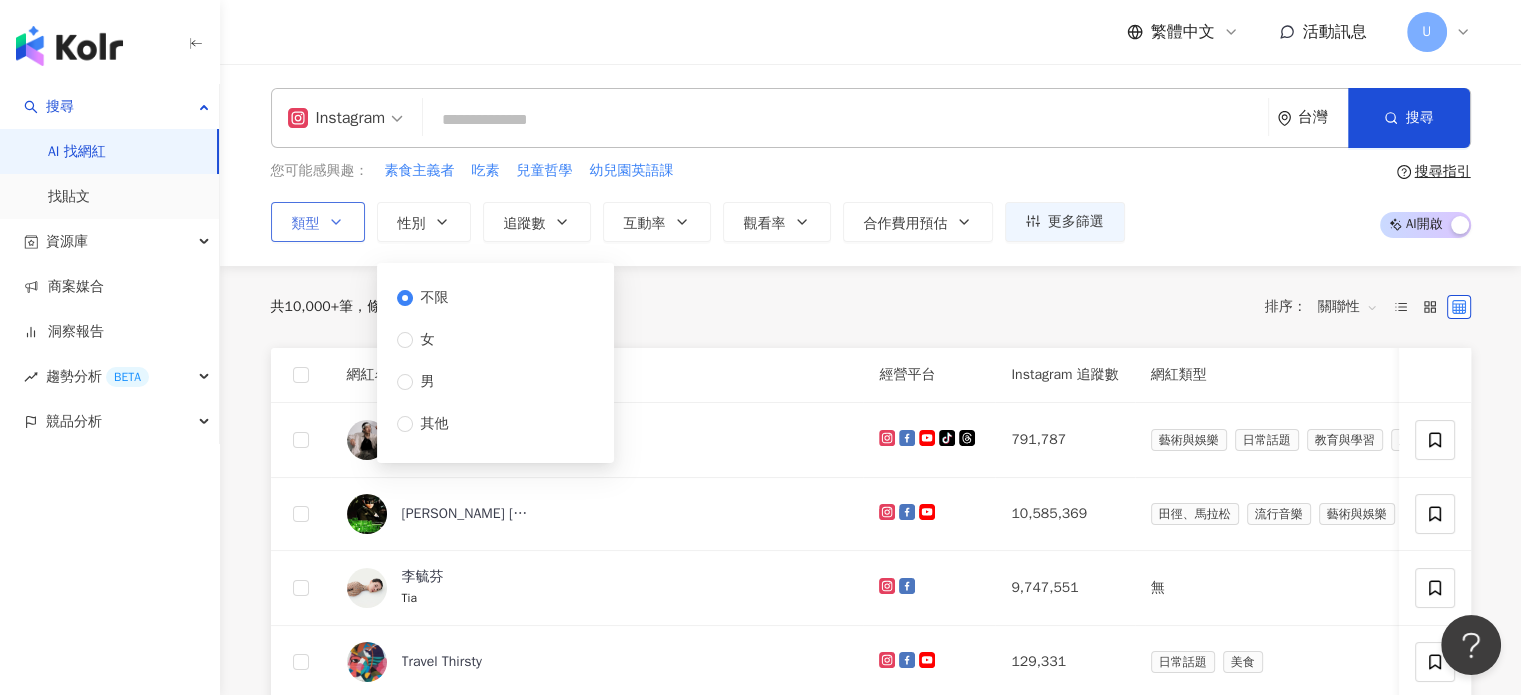 click 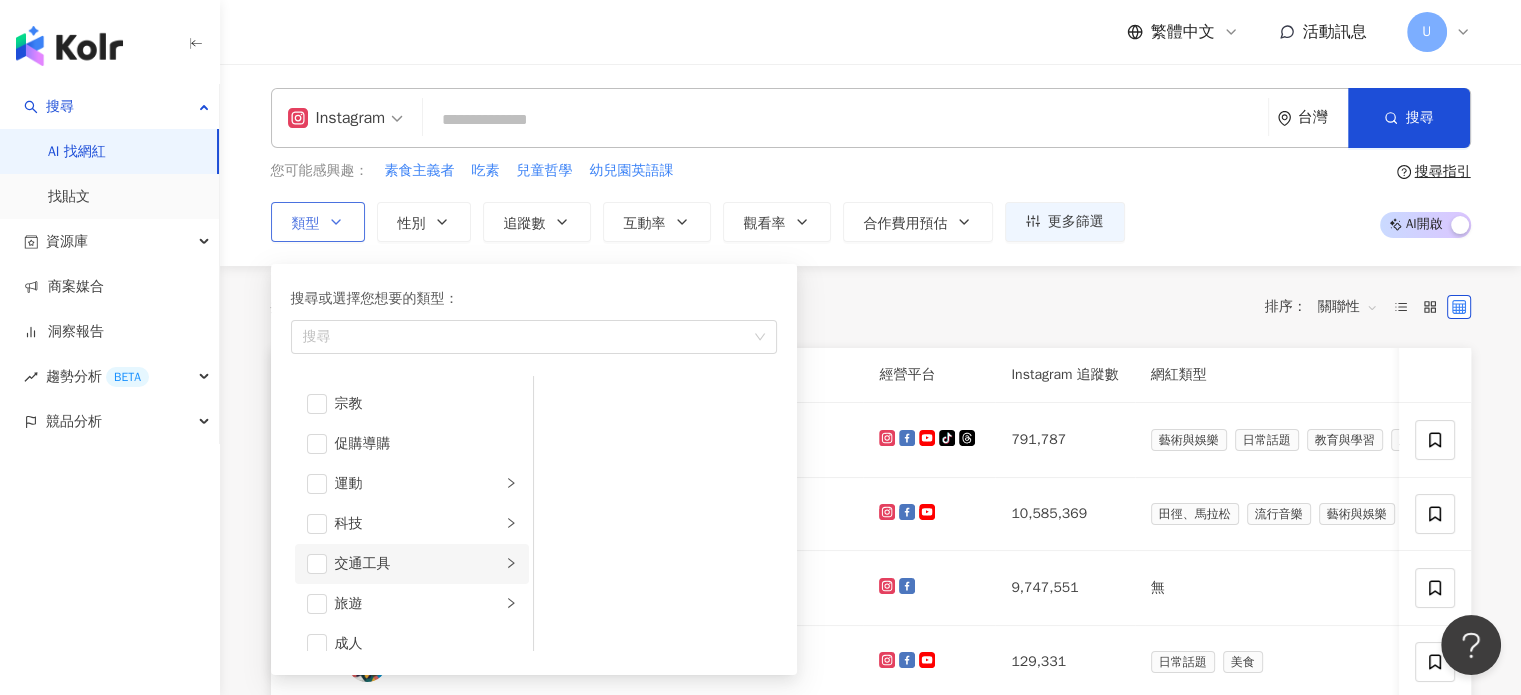 scroll, scrollTop: 692, scrollLeft: 0, axis: vertical 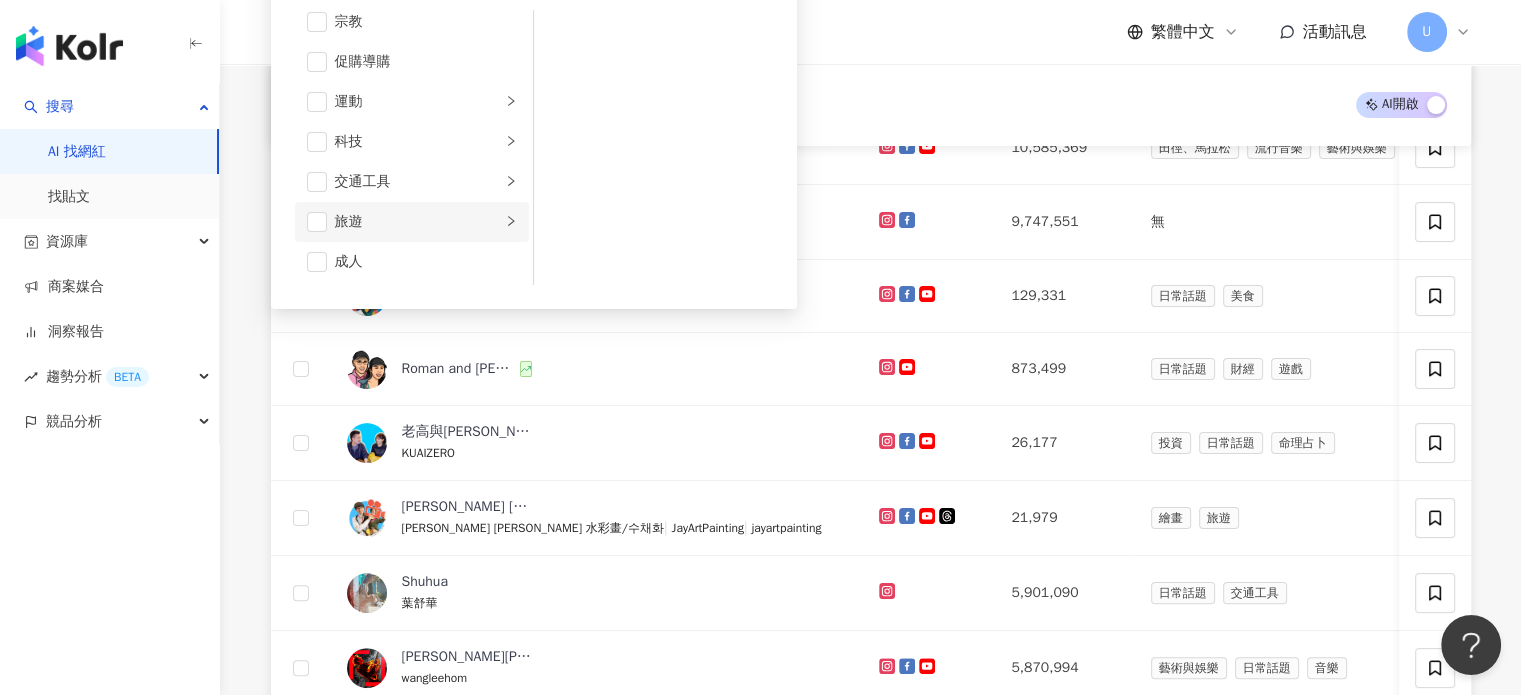 click on "旅遊" at bounding box center (412, 222) 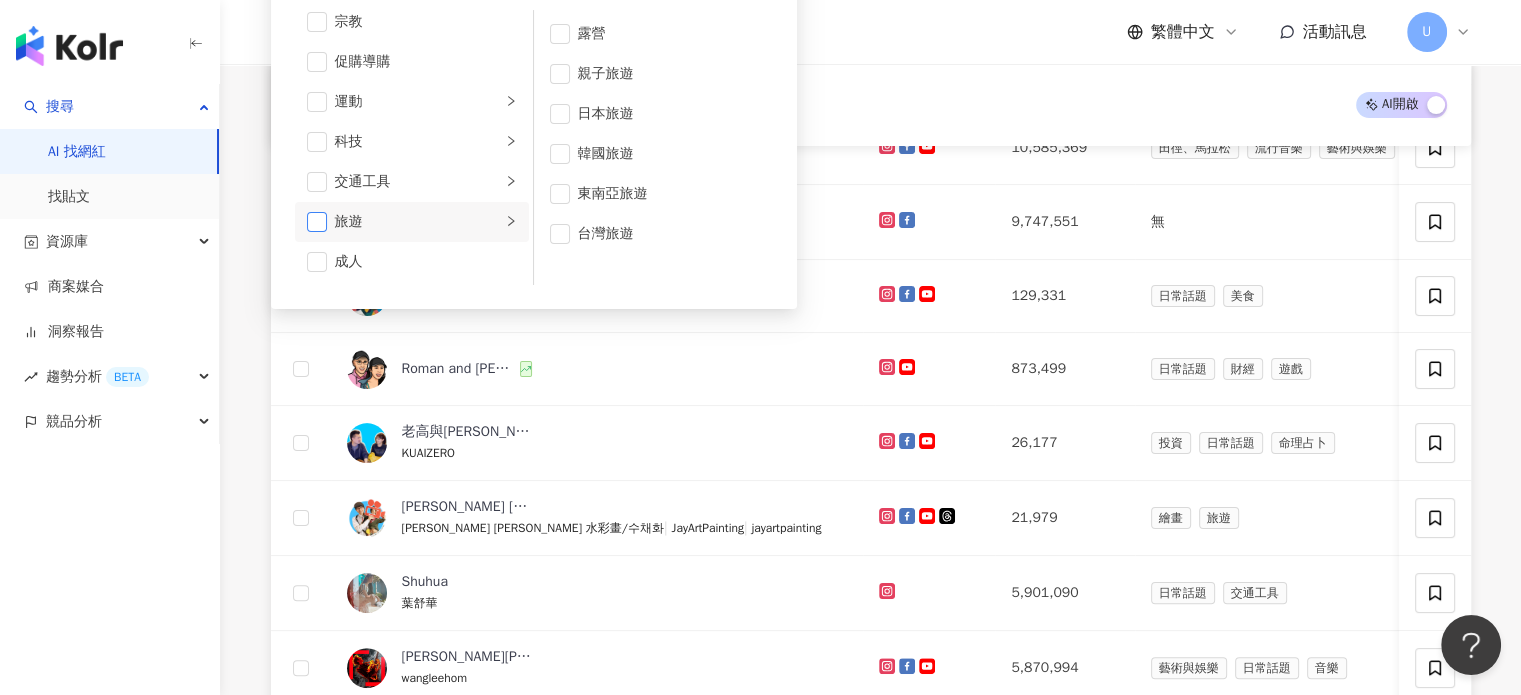 click at bounding box center (317, 222) 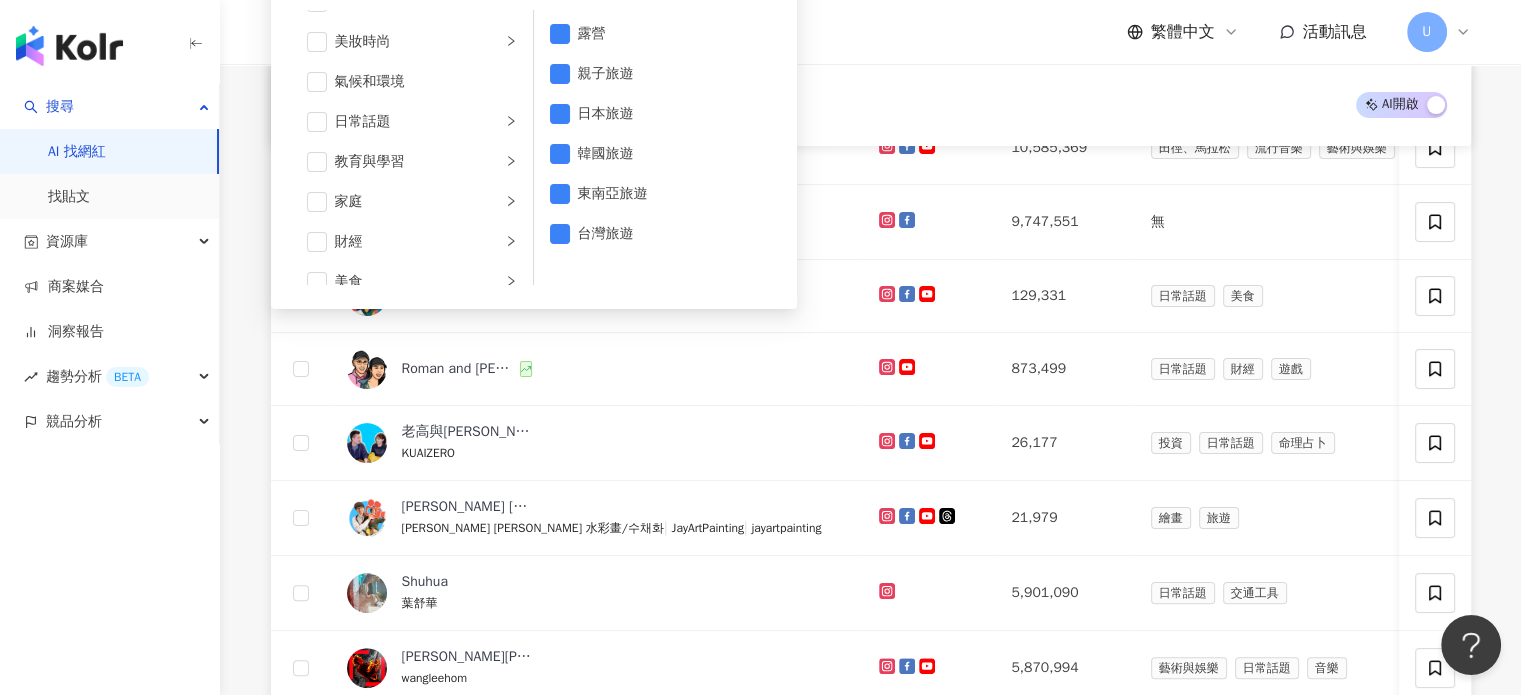 scroll, scrollTop: 0, scrollLeft: 0, axis: both 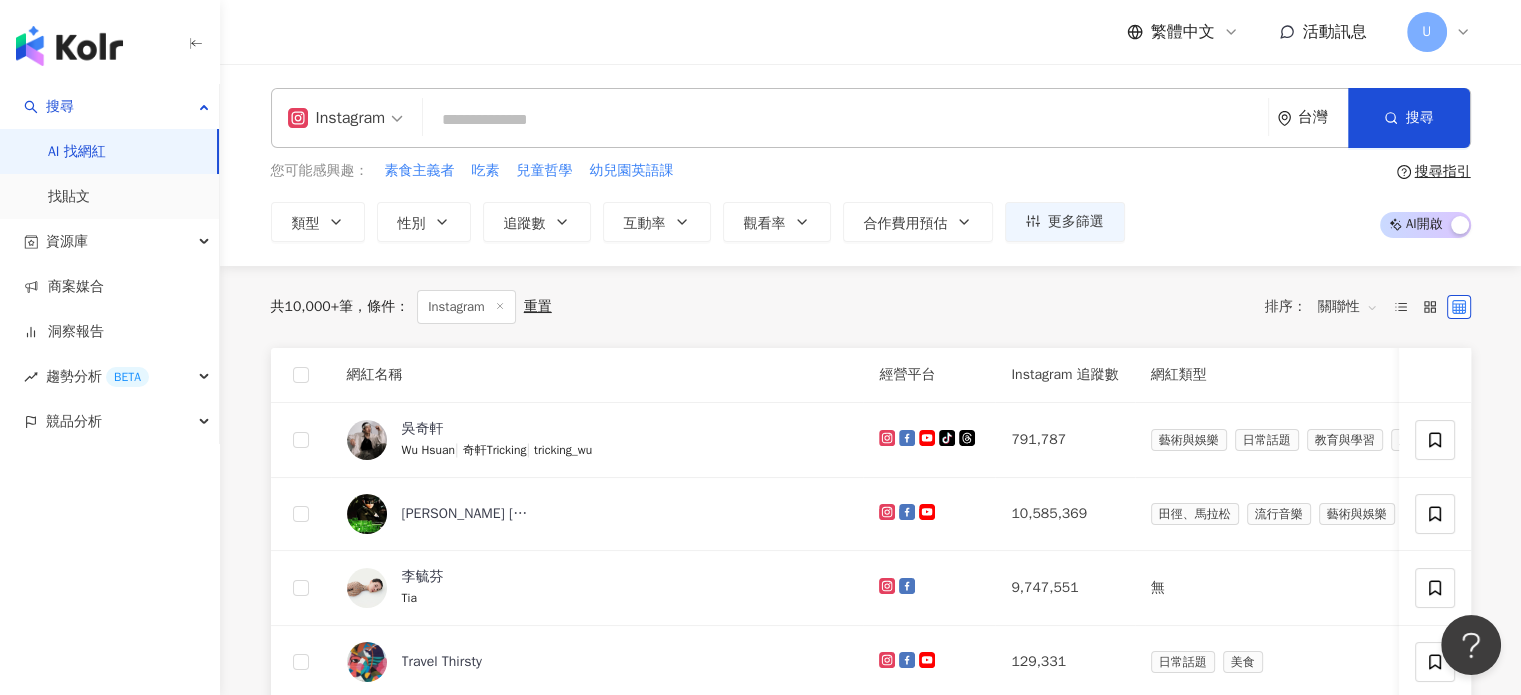click at bounding box center (845, 120) 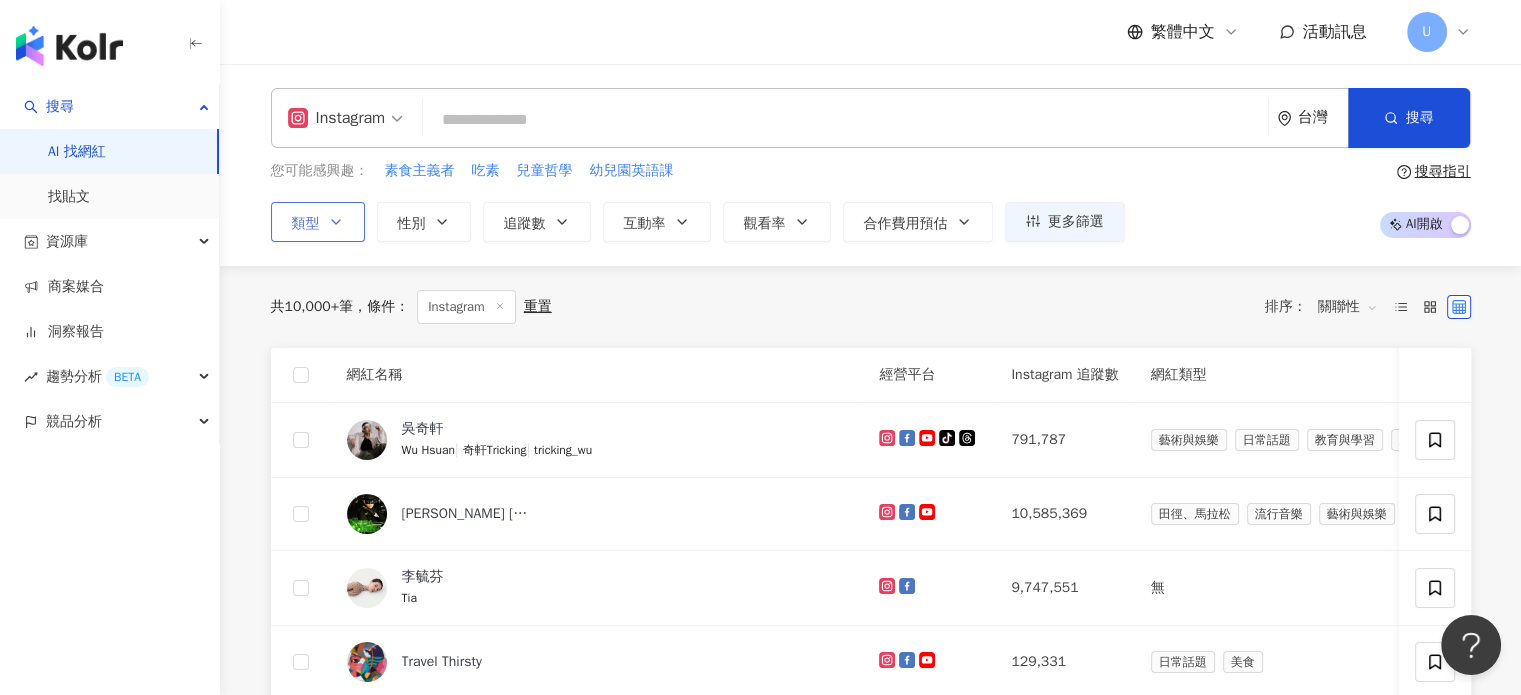 click 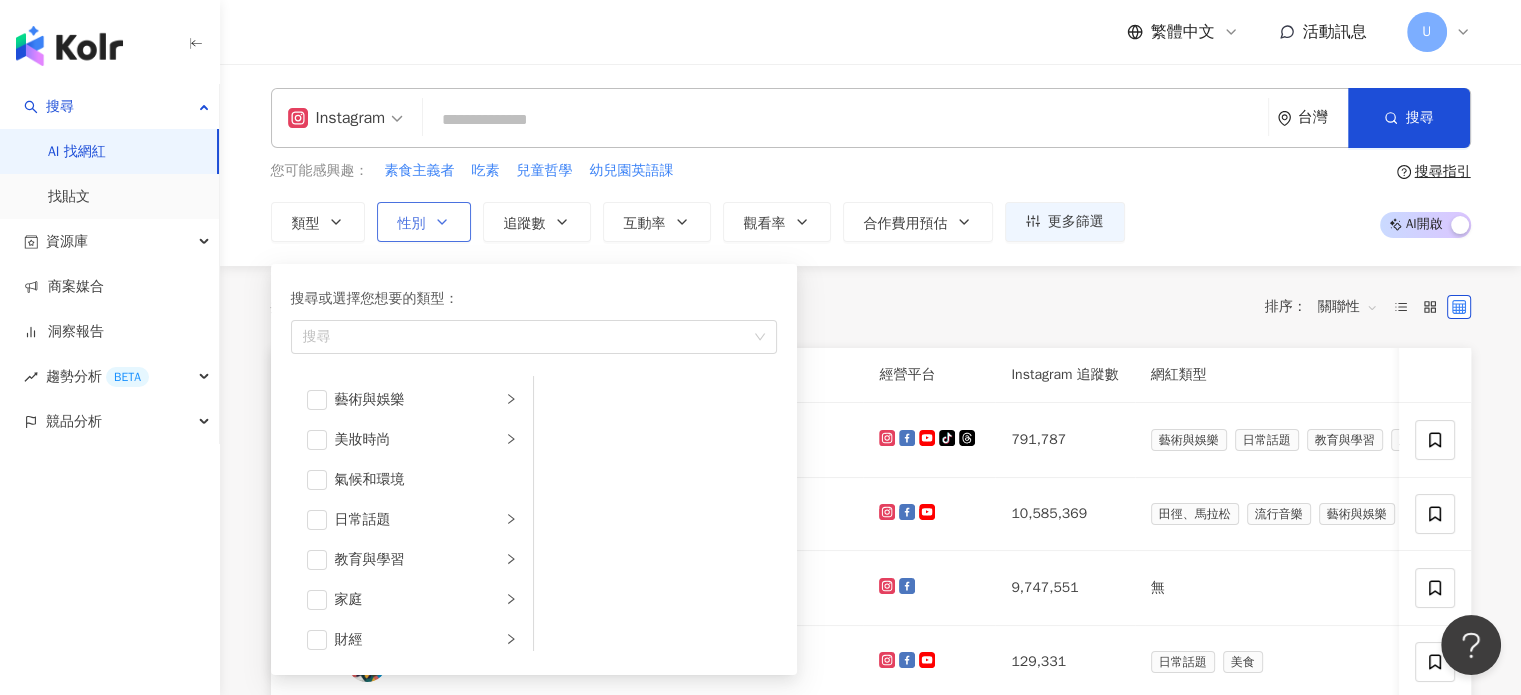click on "性別" at bounding box center (424, 222) 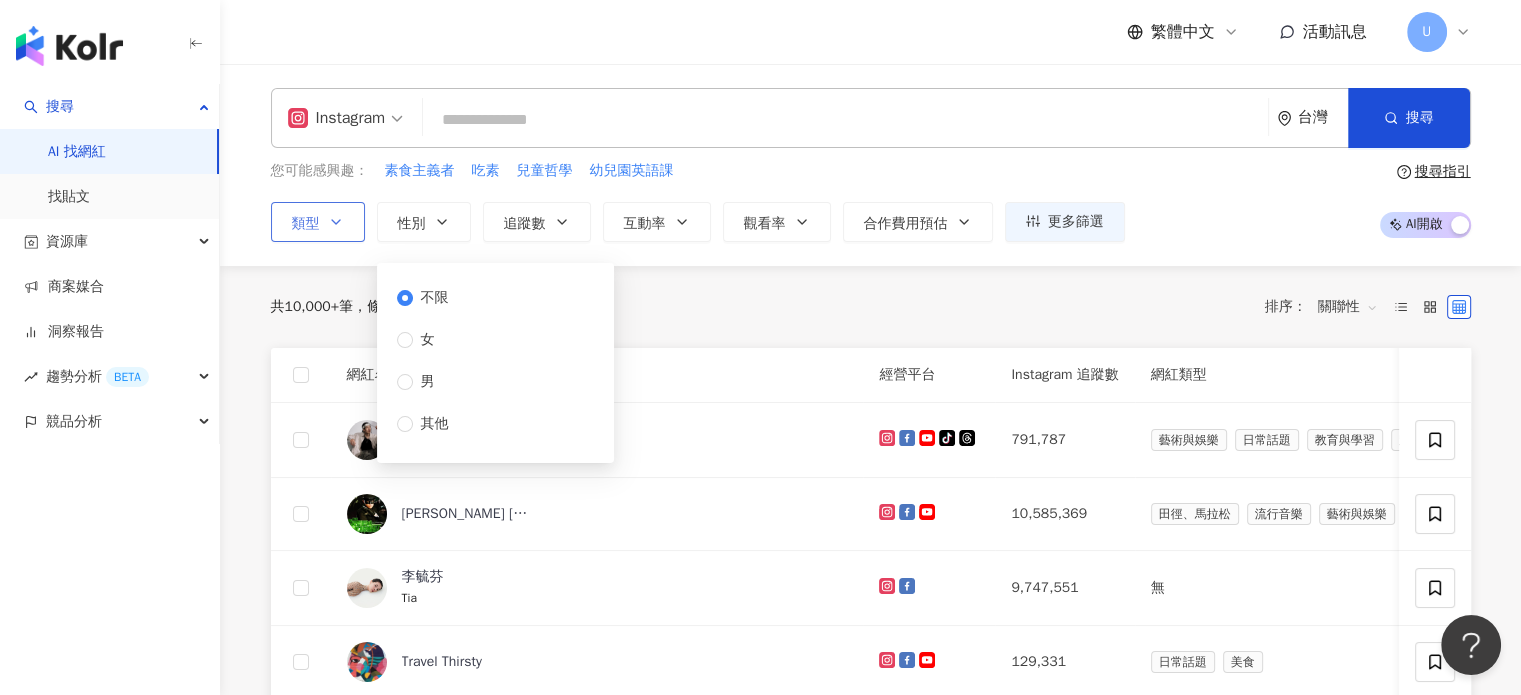 click on "類型" at bounding box center [318, 222] 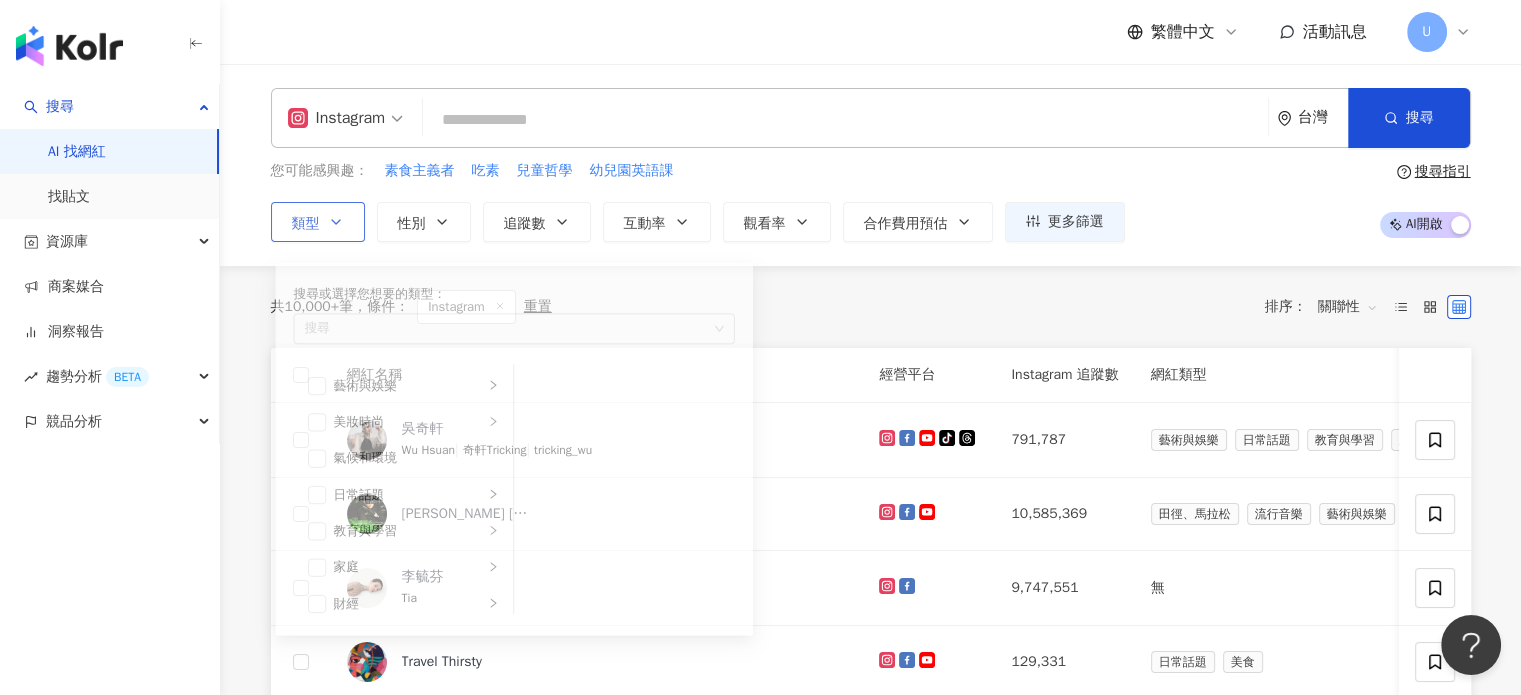 click 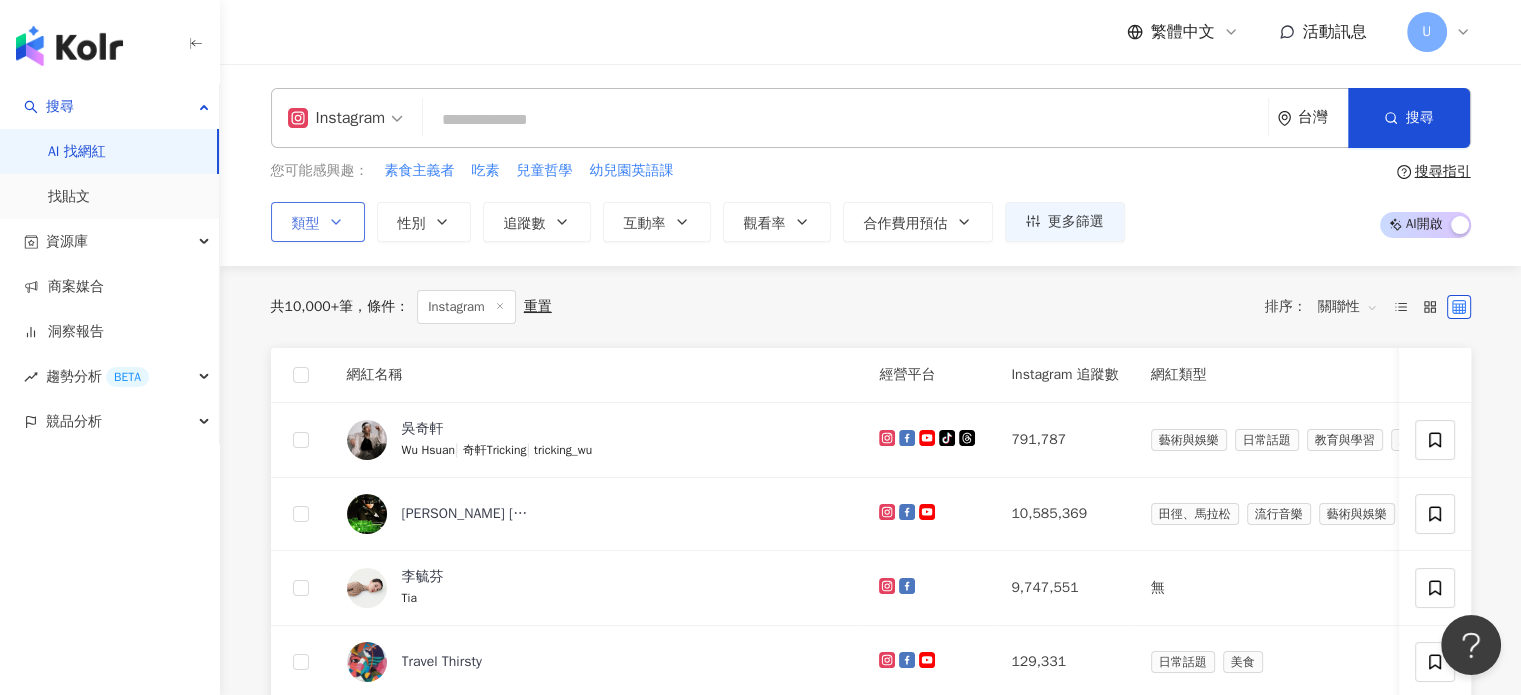 click on "類型 搜尋或選擇您想要的類型：   搜尋 藝術與娛樂 美妝時尚 氣候和環境 日常話題 教育與學習 家庭 財經 美食 命理占卜 遊戲 法政社會 生活風格 影視娛樂 醫療與健康 寵物 攝影 感情 宗教 促購導購 運動 科技 交通工具 旅遊 成人" at bounding box center (318, 222) 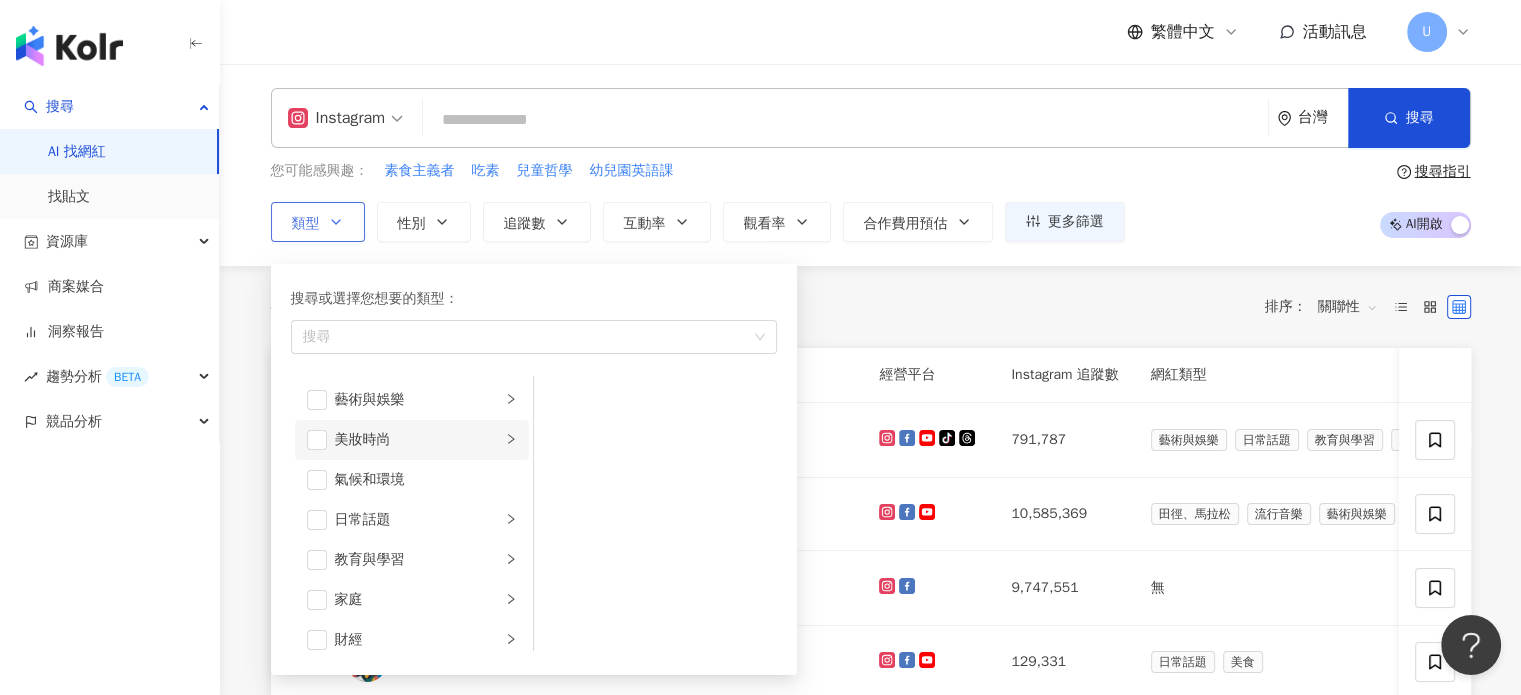 click on "美妝時尚" at bounding box center (412, 440) 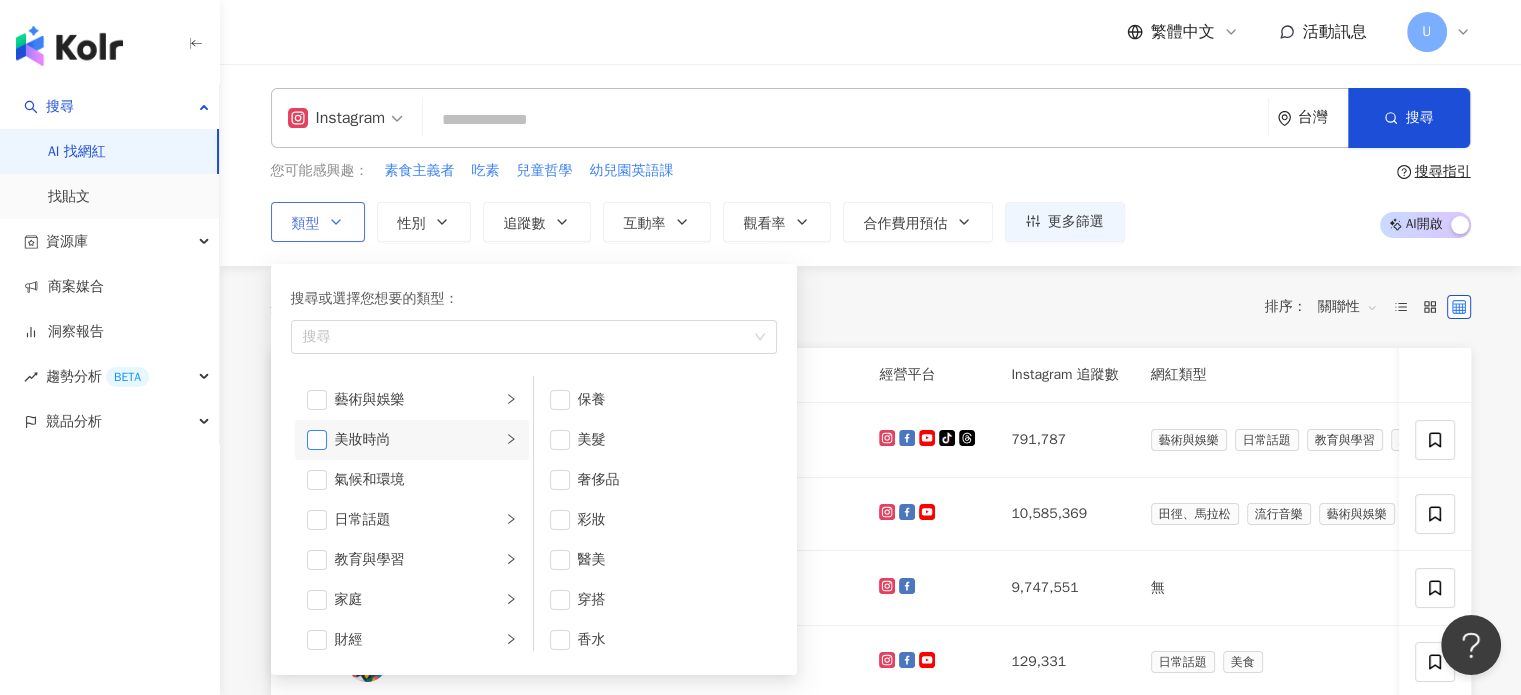 click at bounding box center [317, 440] 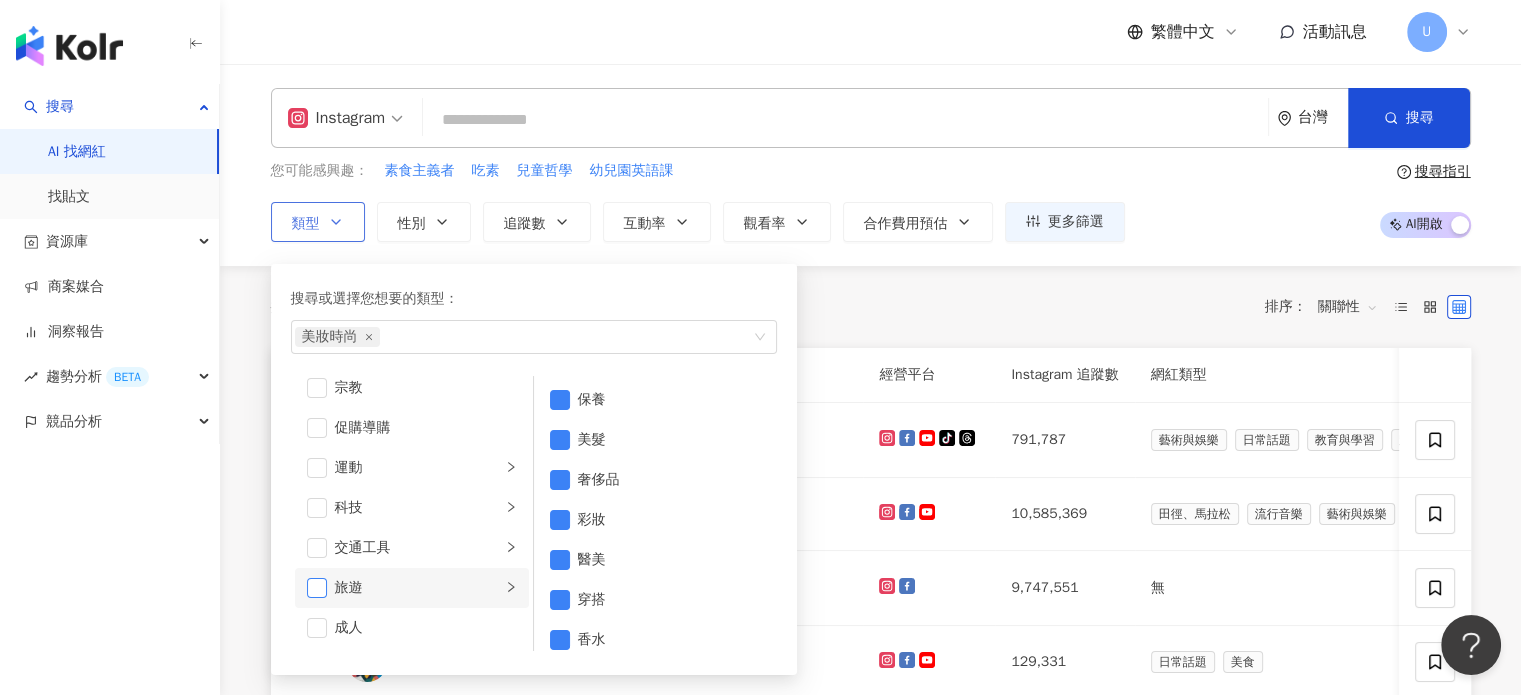click at bounding box center [317, 588] 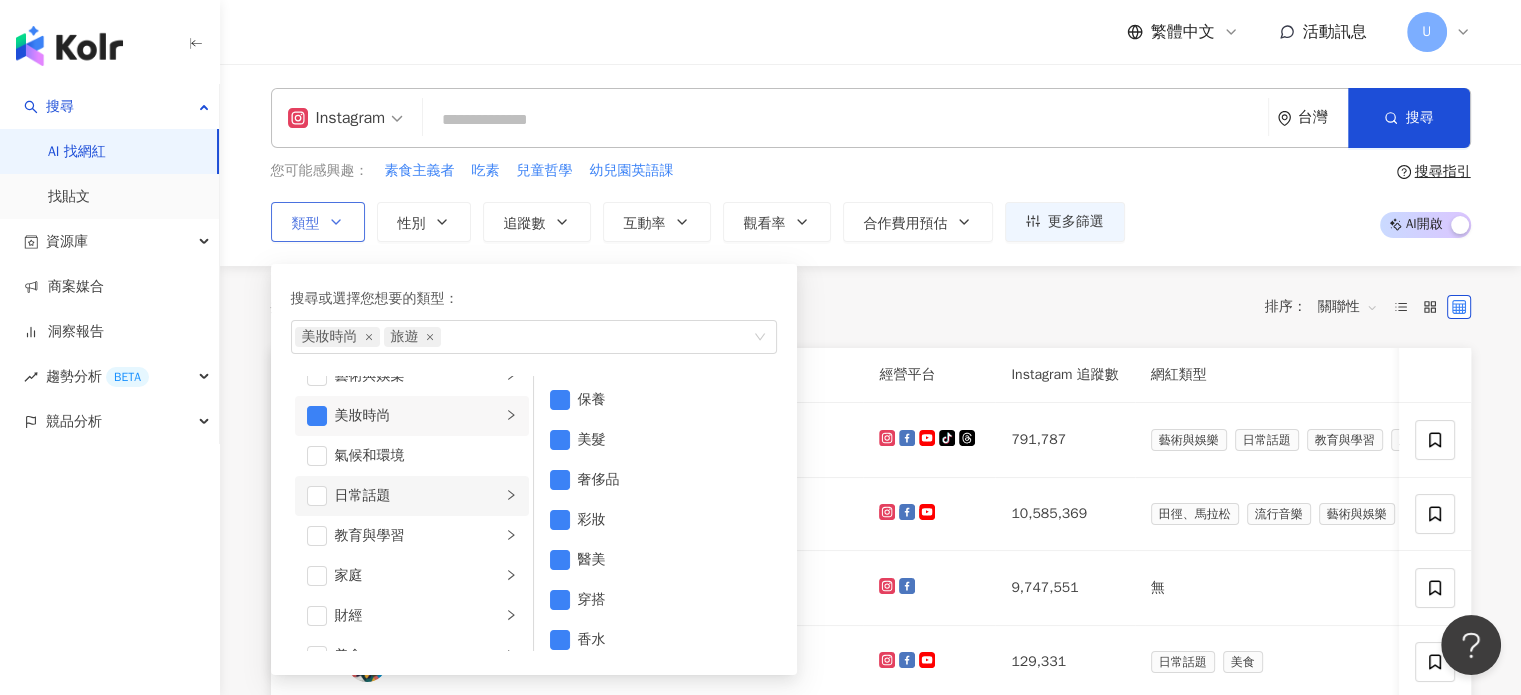 scroll, scrollTop: 0, scrollLeft: 0, axis: both 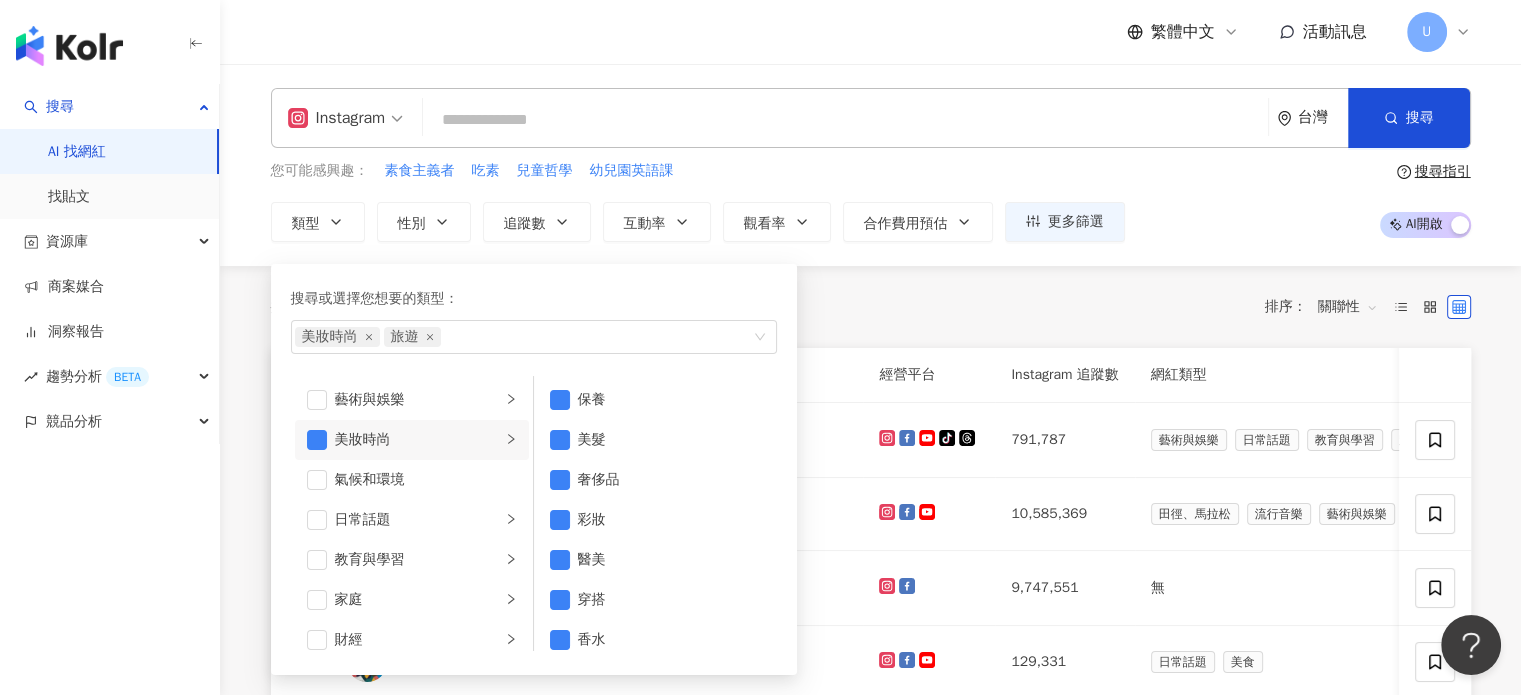click on "共  10,000+  筆 條件 ： Instagram 重置 排序： 關聯性" at bounding box center (871, 307) 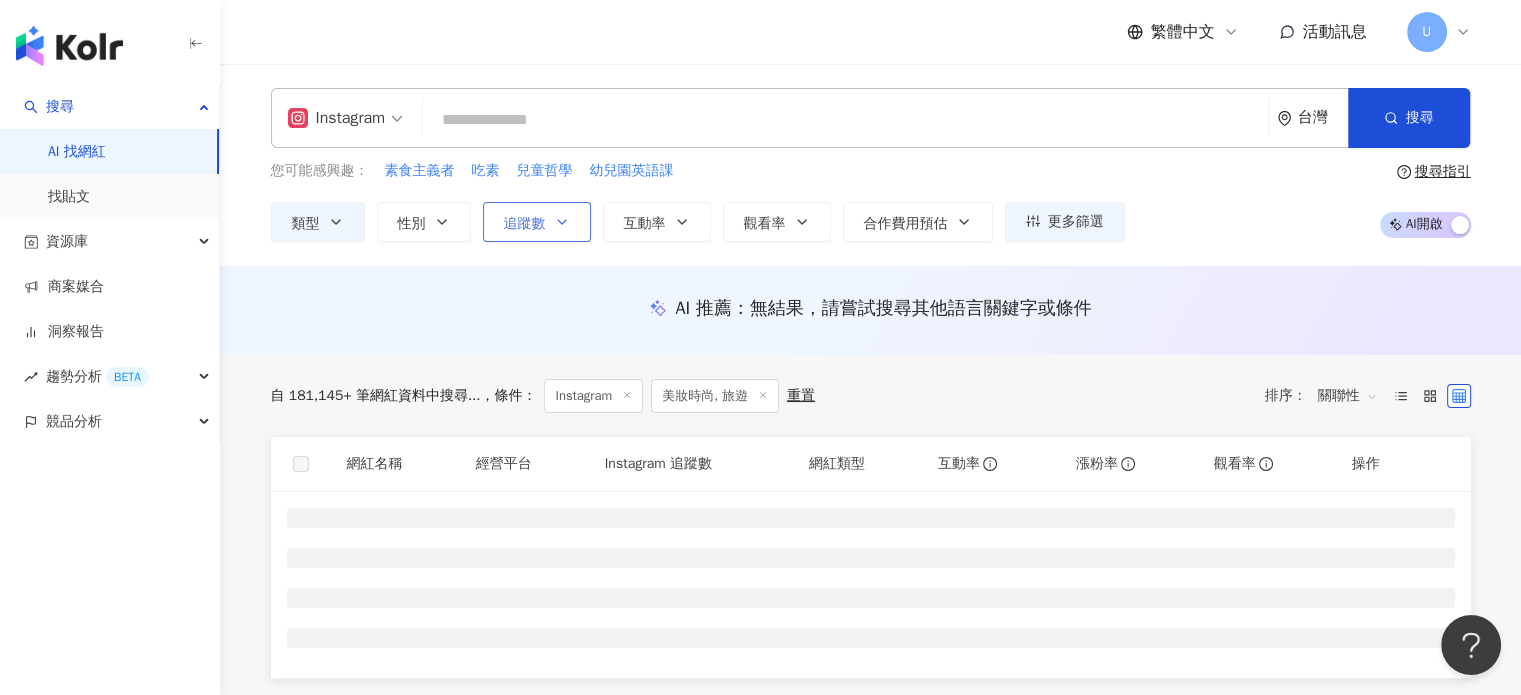 click on "追蹤數" at bounding box center [525, 224] 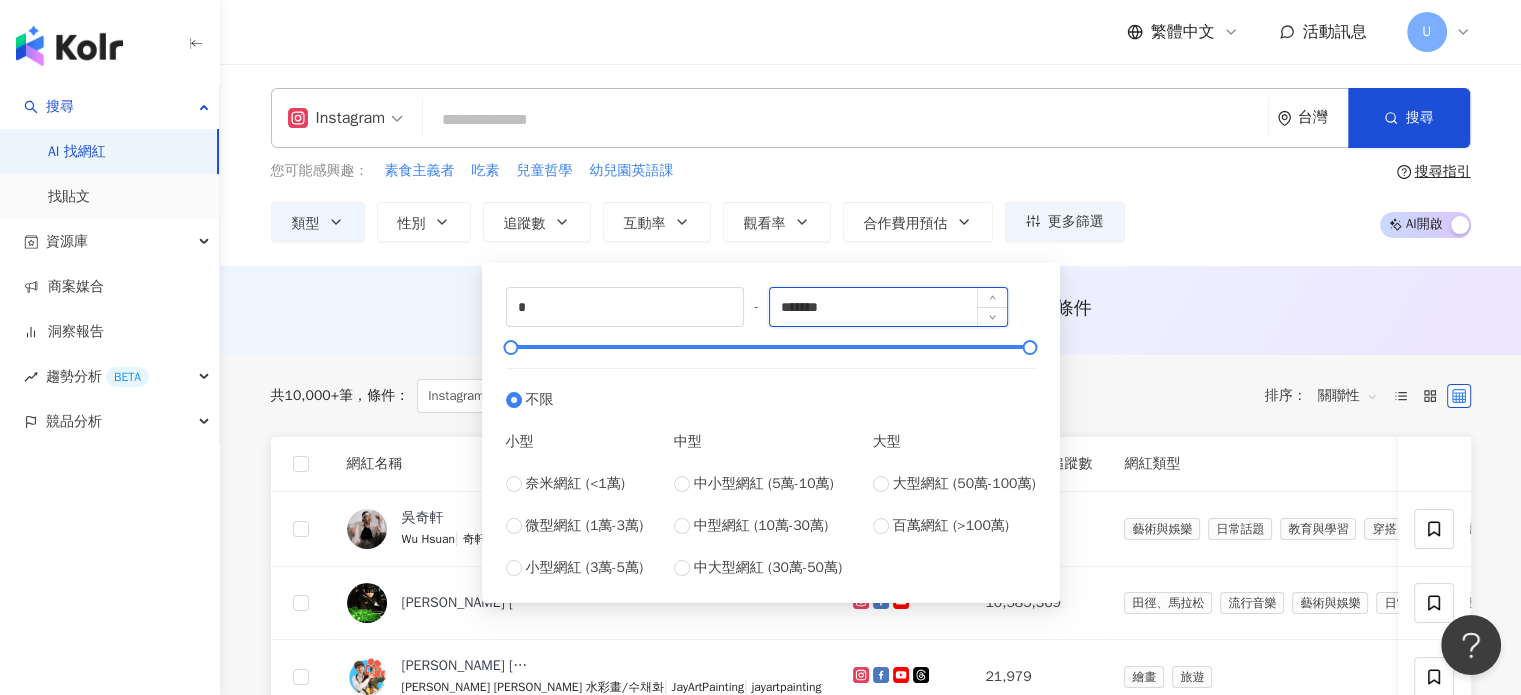 click on "*******" at bounding box center (888, 307) 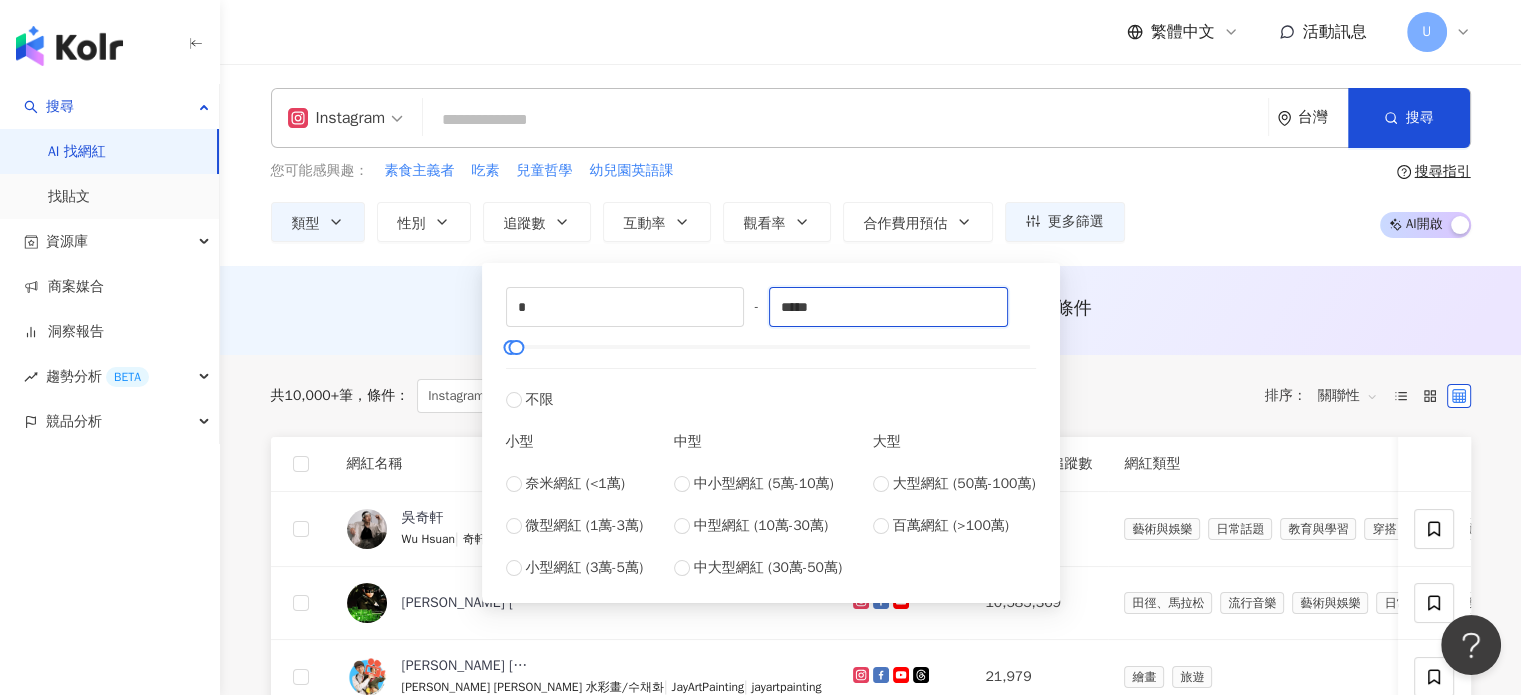 type on "*****" 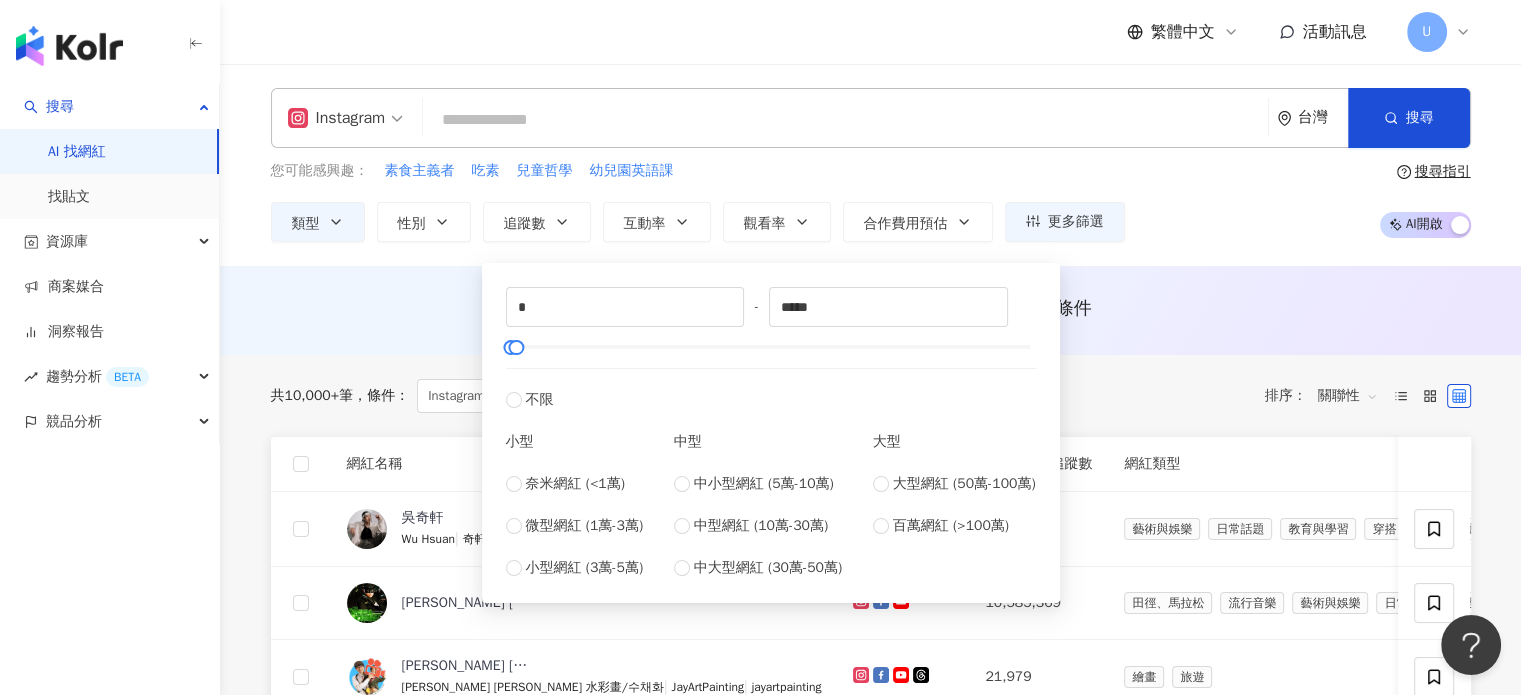click on "AI 推薦 ： 無結果，請嘗試搜尋其他語言關鍵字或條件" at bounding box center (871, 308) 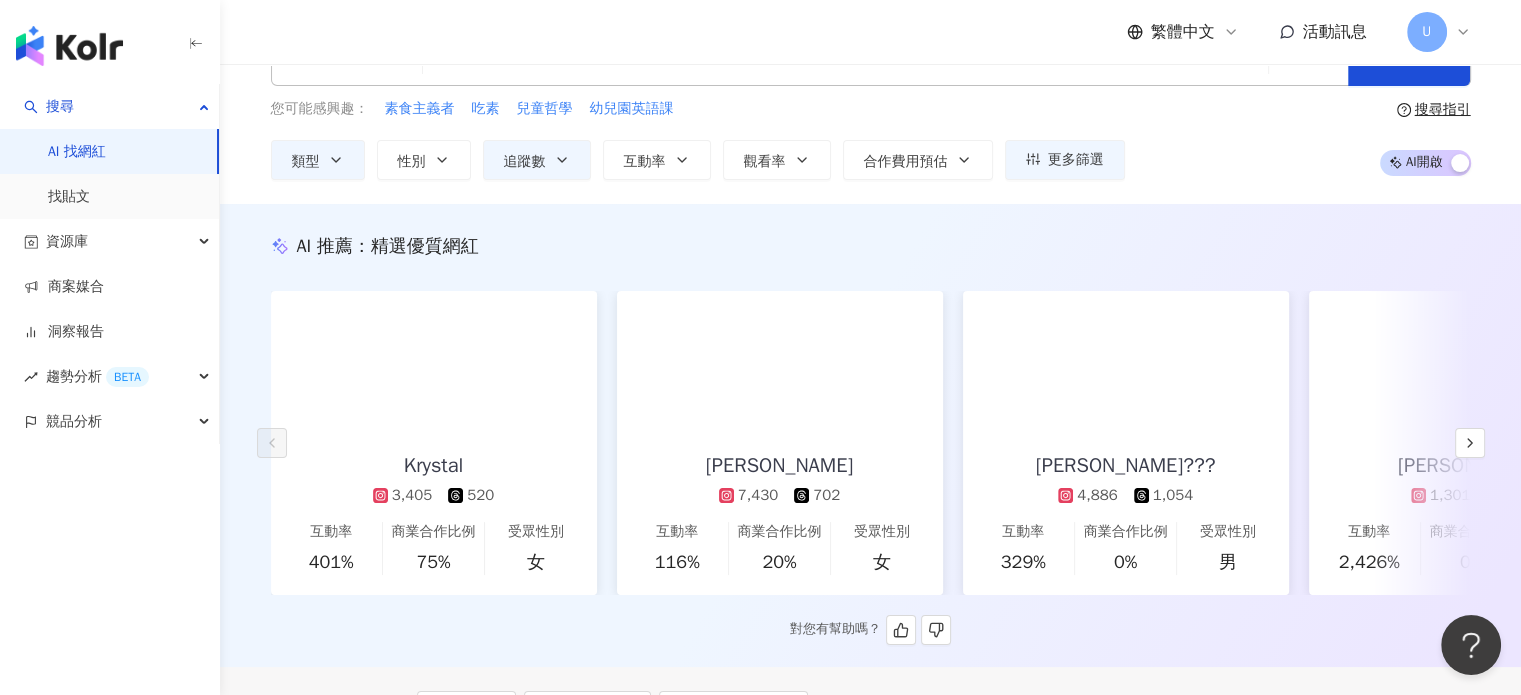 scroll, scrollTop: 200, scrollLeft: 0, axis: vertical 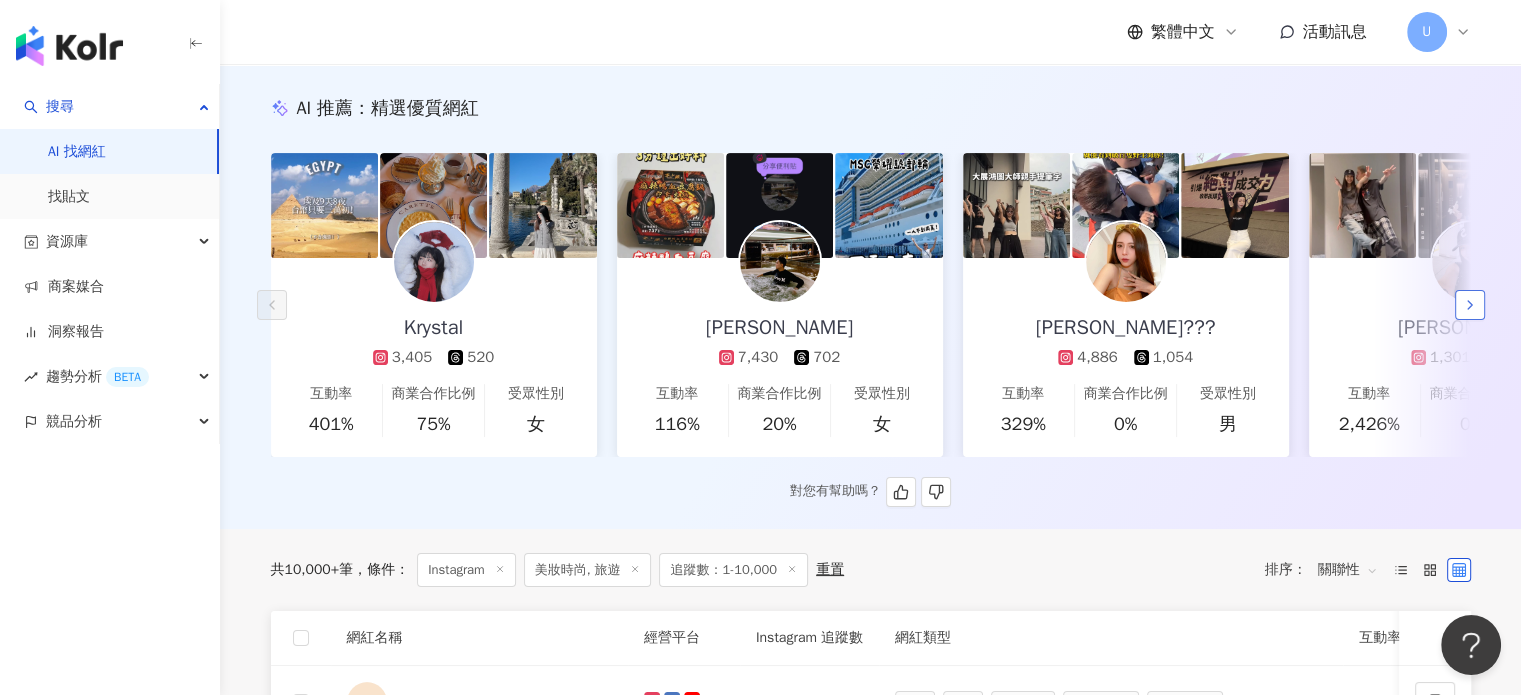 click 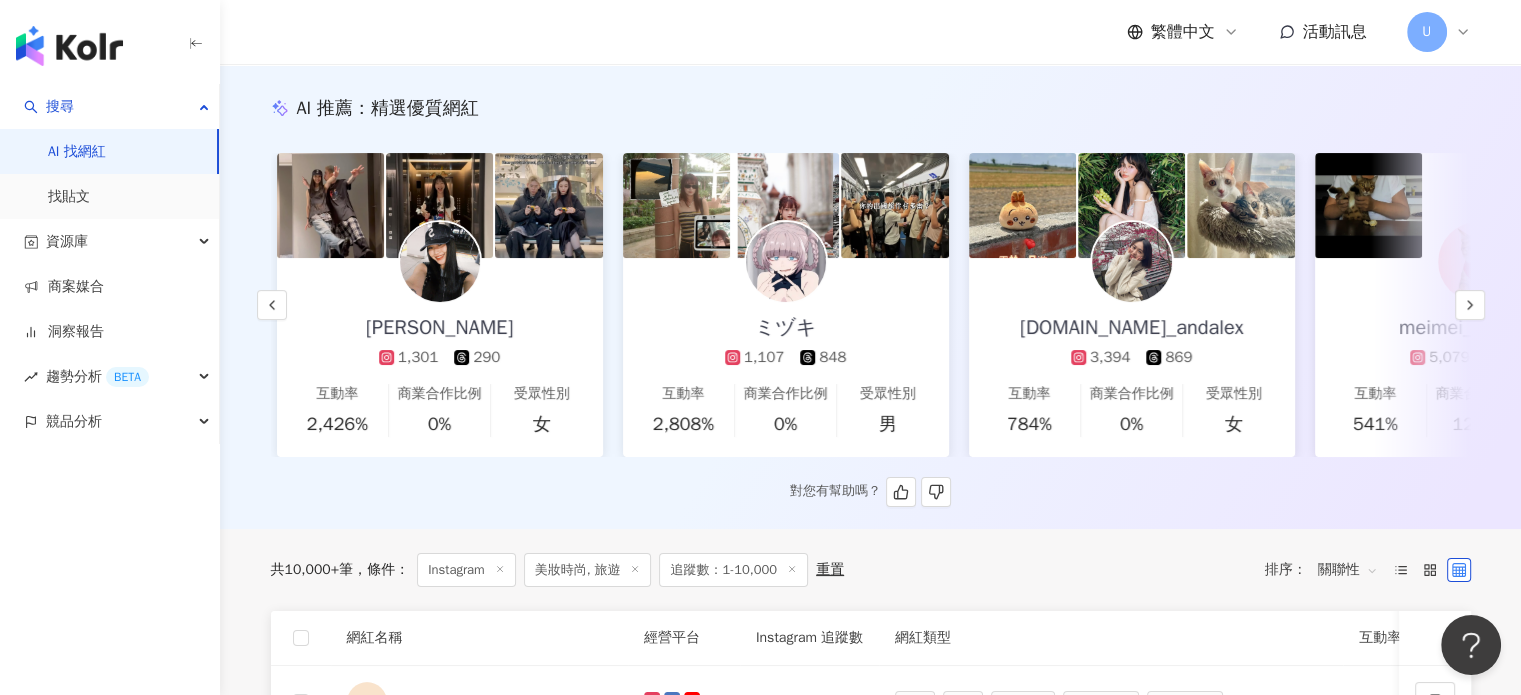 scroll, scrollTop: 0, scrollLeft: 1038, axis: horizontal 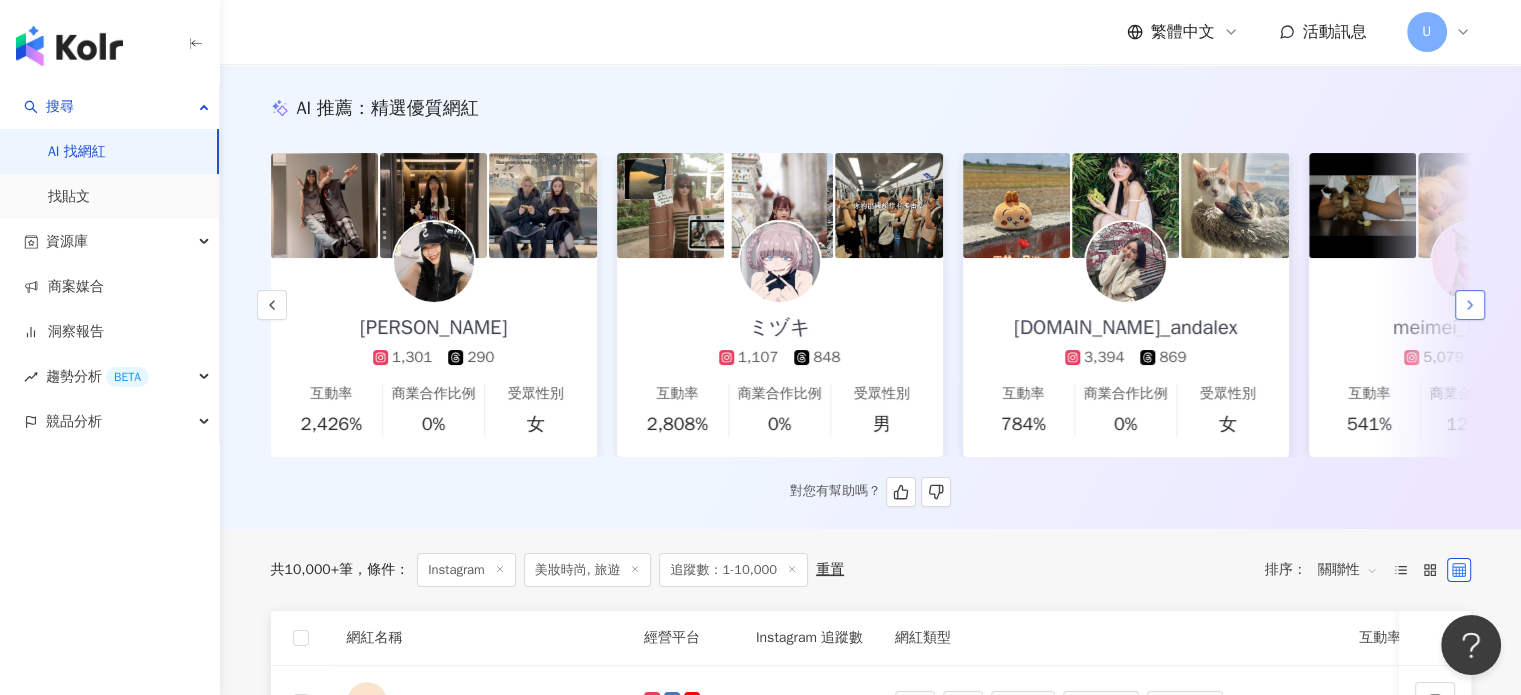click 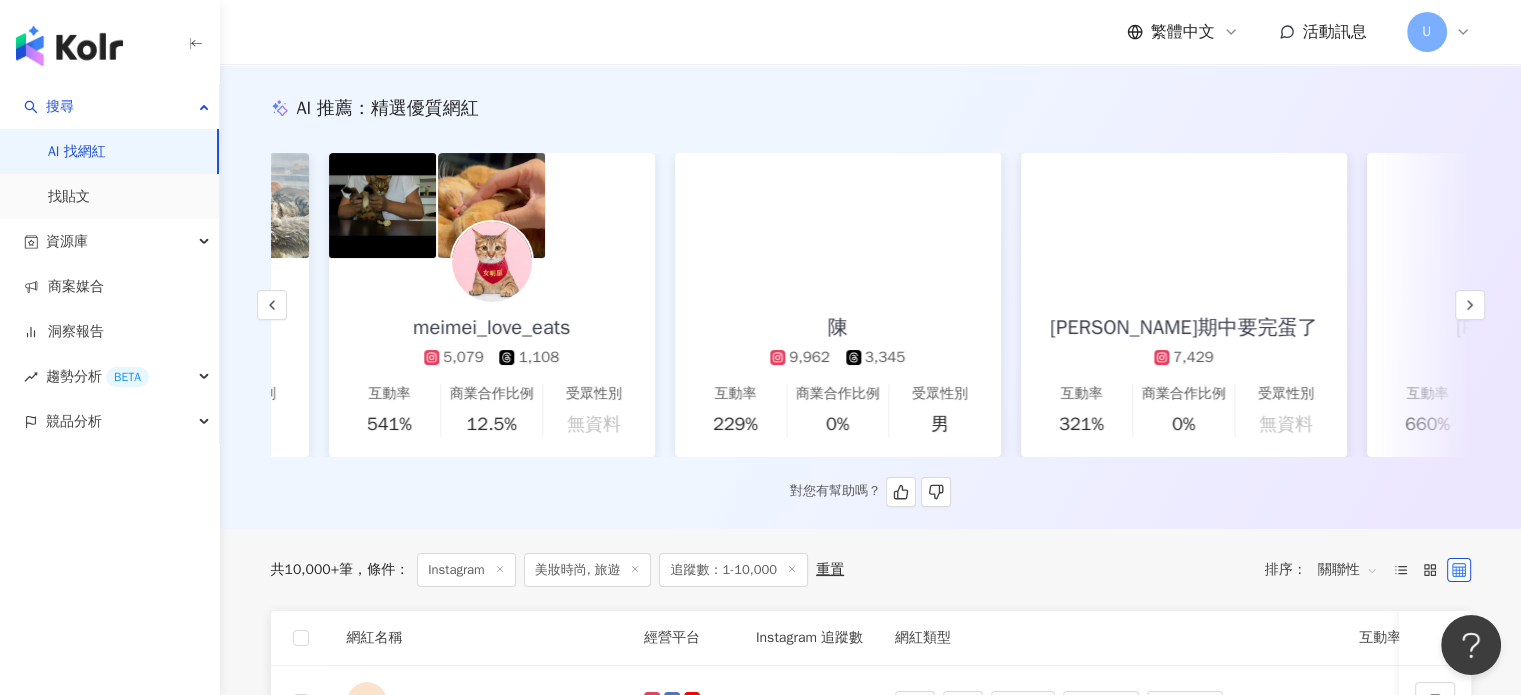 scroll, scrollTop: 0, scrollLeft: 2076, axis: horizontal 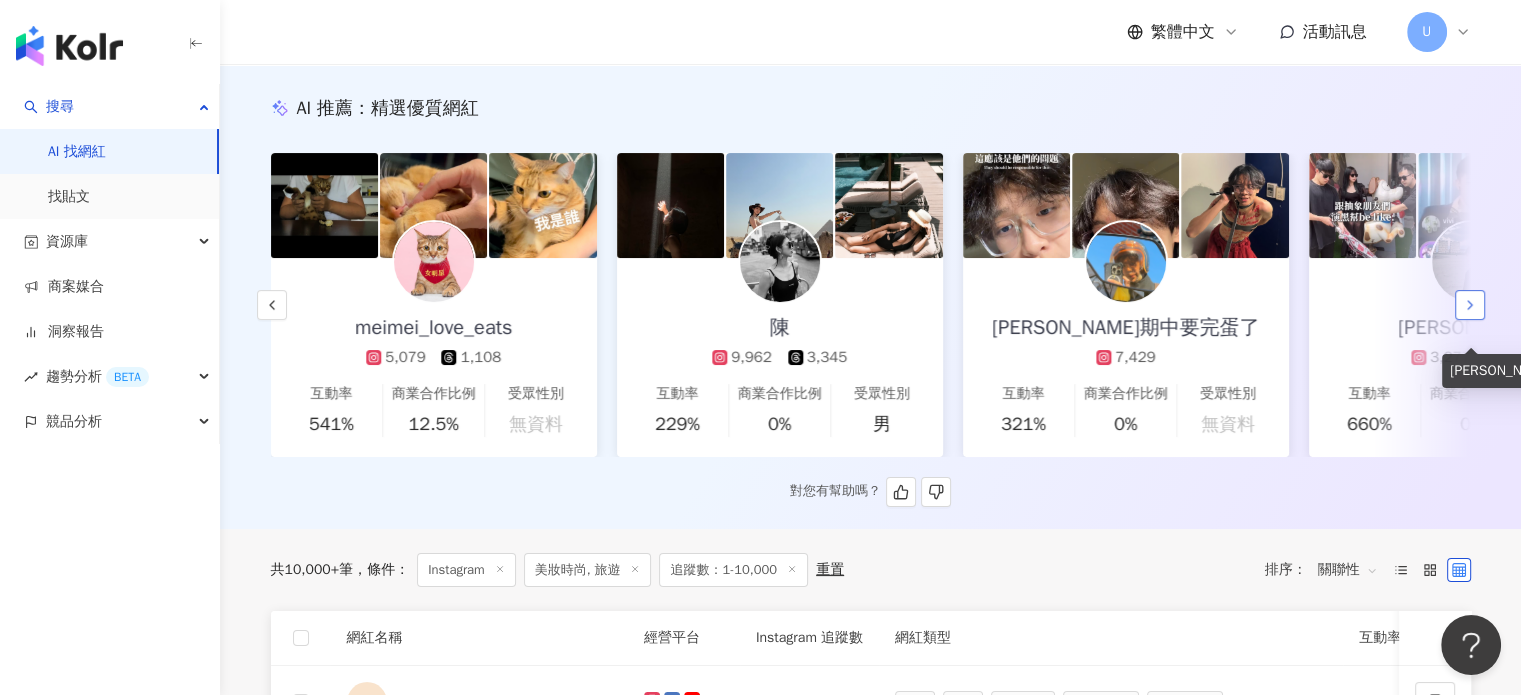 click at bounding box center (1470, 305) 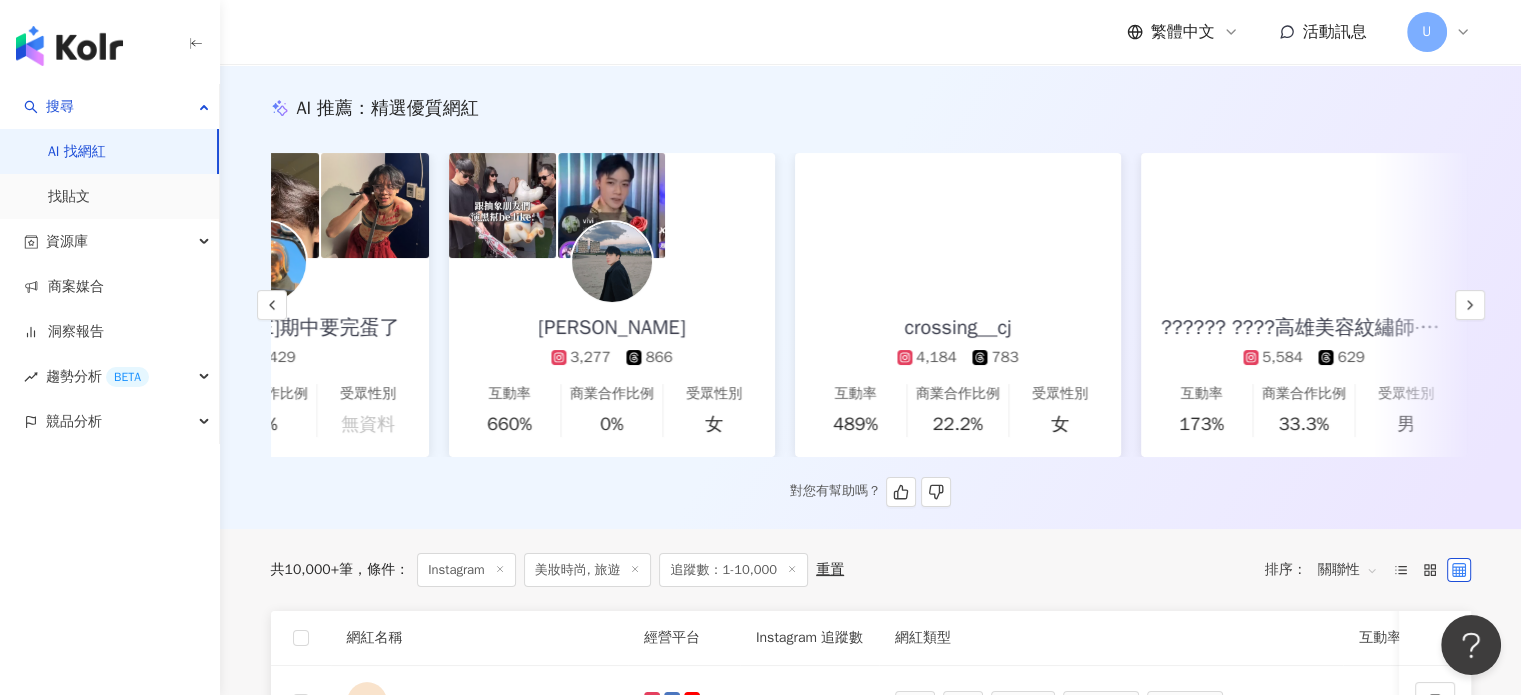 scroll, scrollTop: 0, scrollLeft: 2992, axis: horizontal 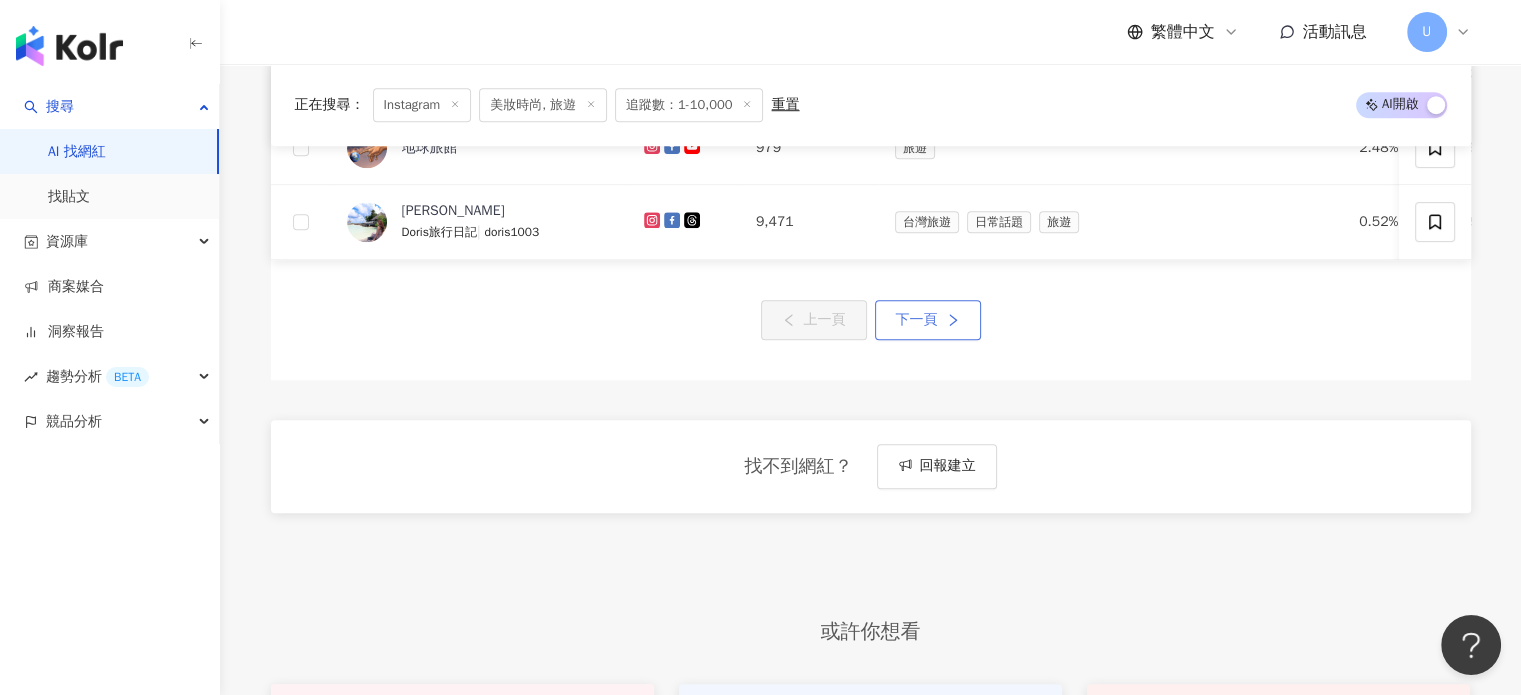 click on "下一頁" at bounding box center [917, 320] 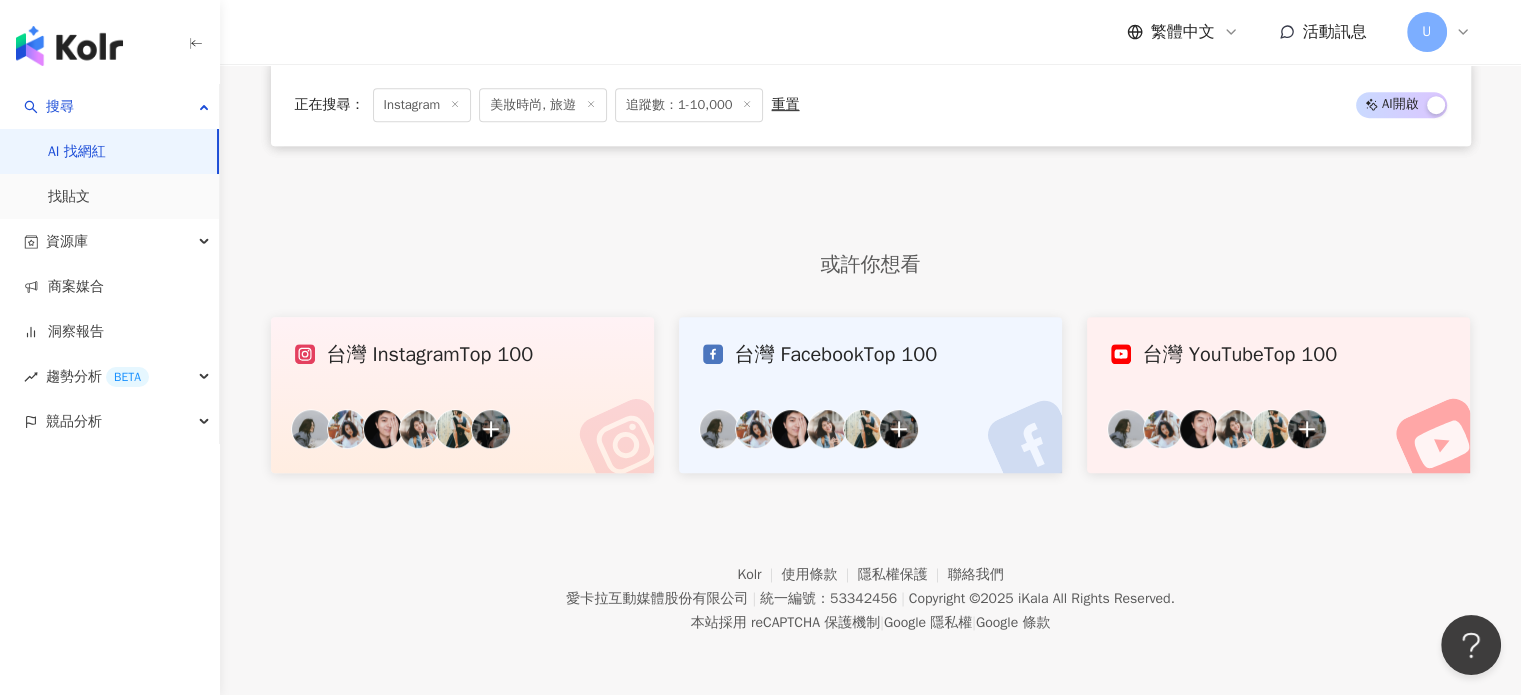 scroll, scrollTop: 1053, scrollLeft: 0, axis: vertical 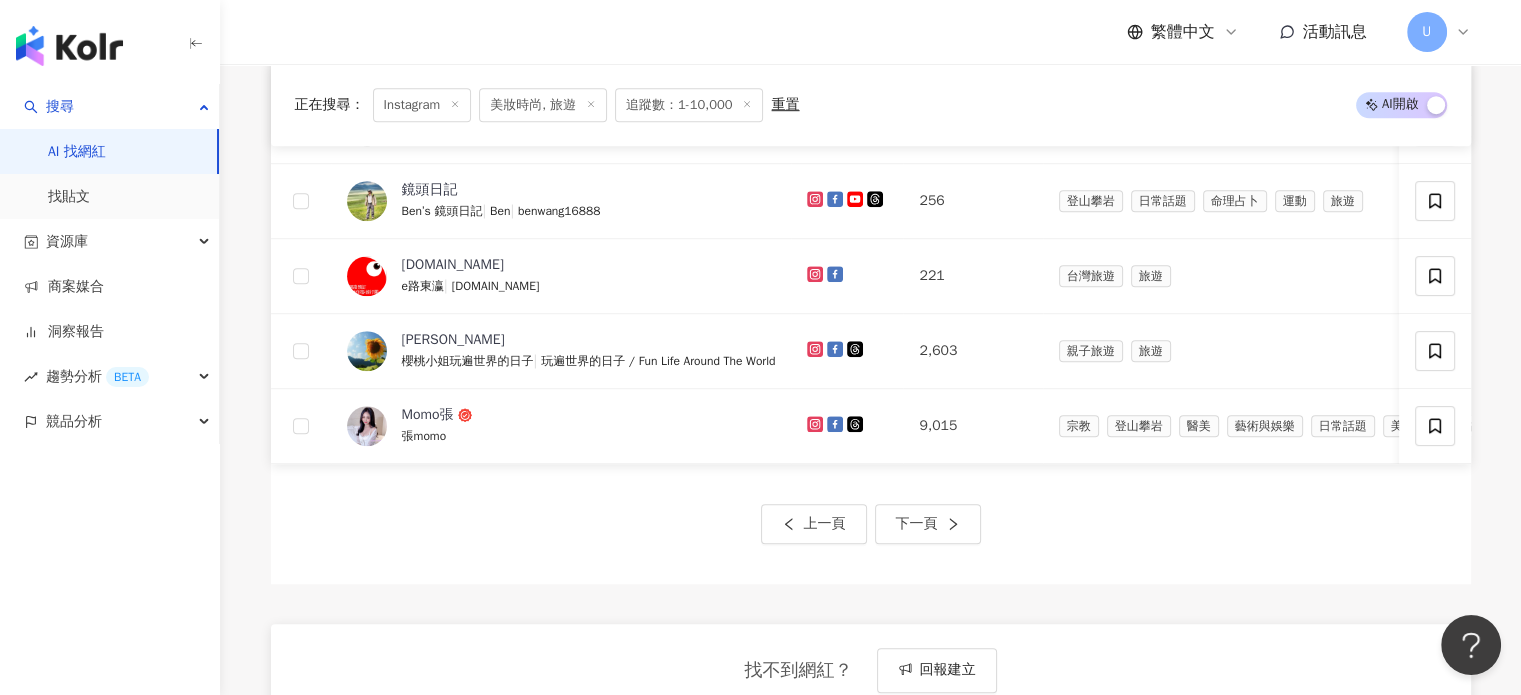 click 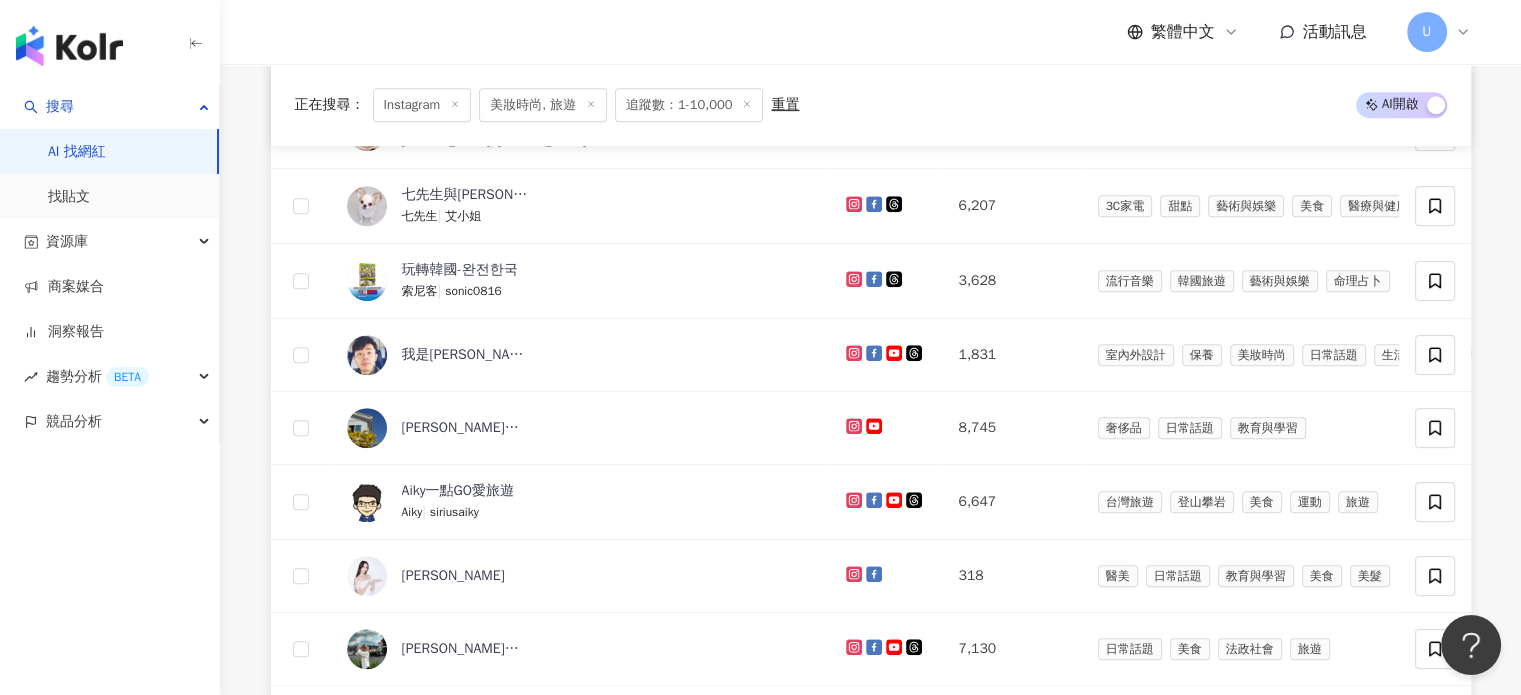 scroll, scrollTop: 1300, scrollLeft: 0, axis: vertical 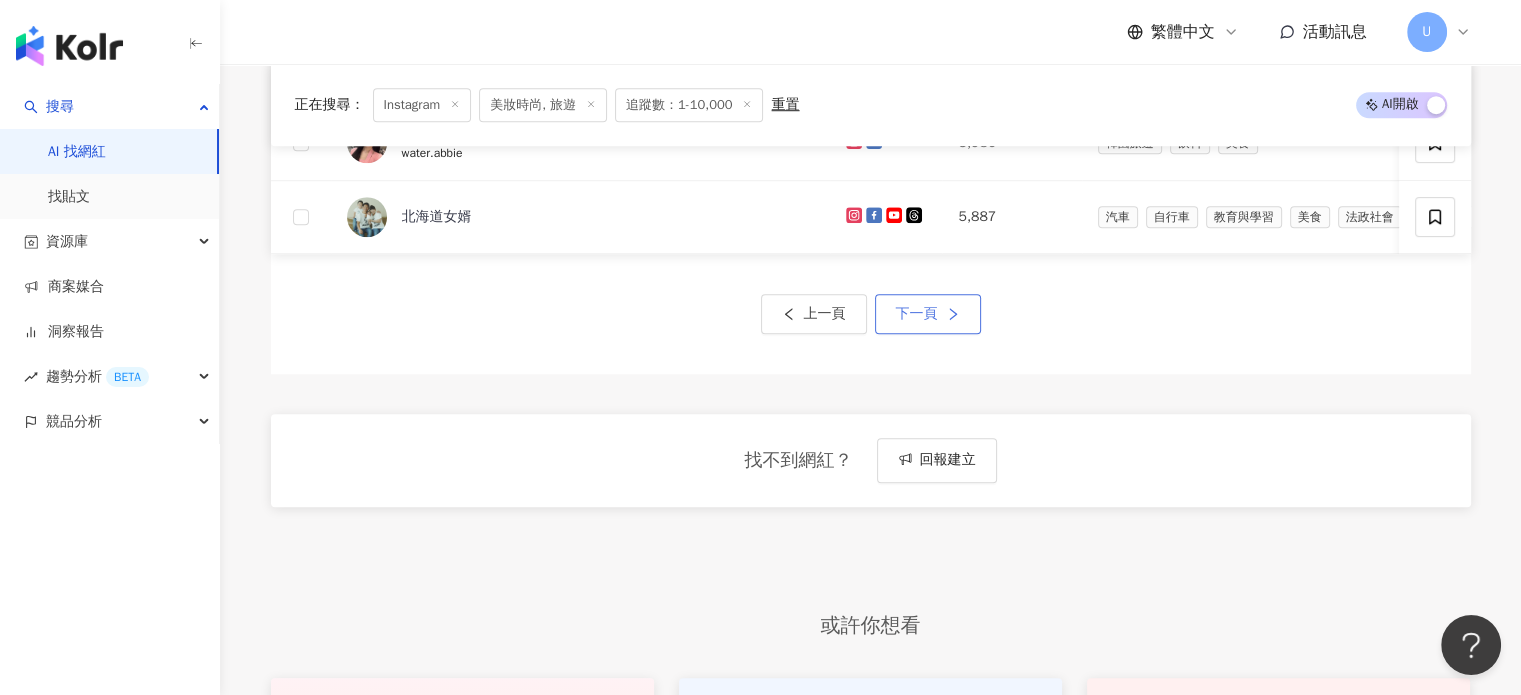 click on "下一頁" at bounding box center [917, 314] 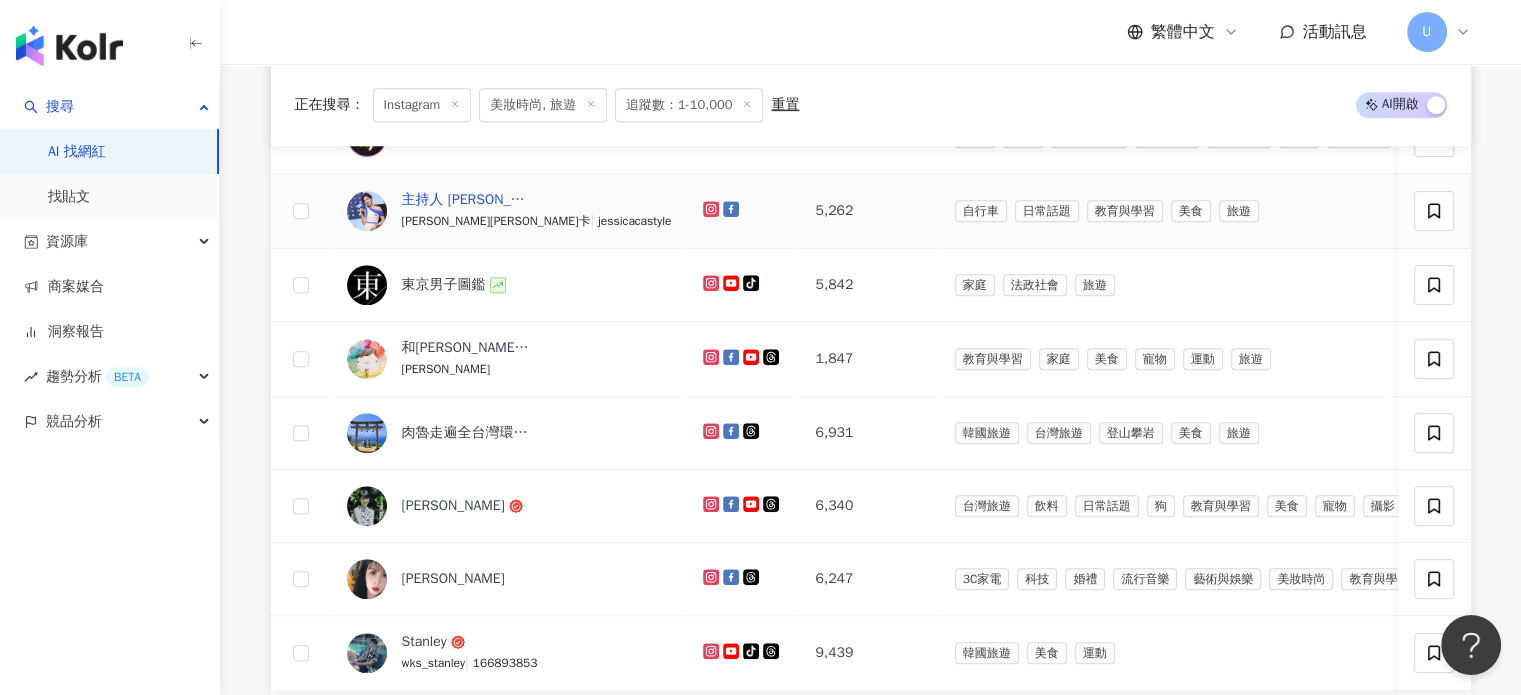 scroll, scrollTop: 1087, scrollLeft: 0, axis: vertical 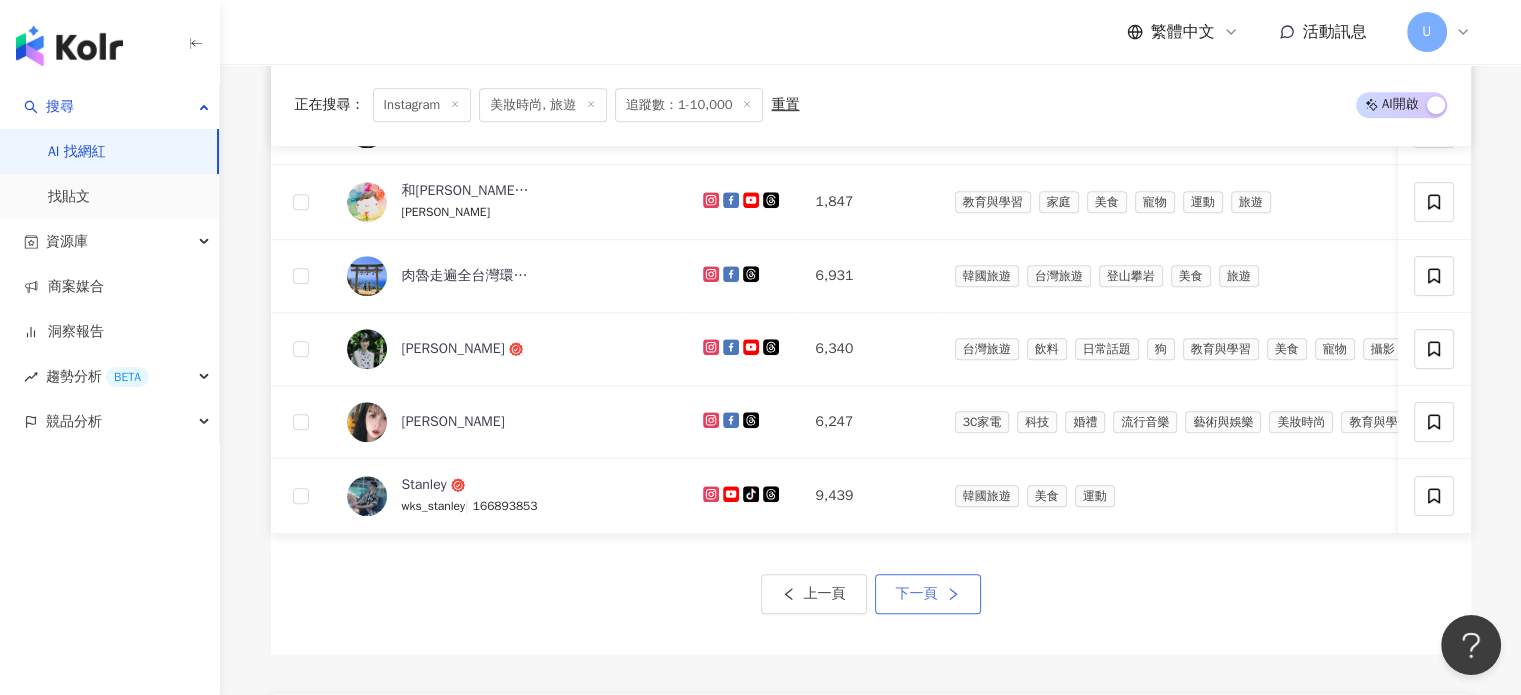 click on "下一頁" at bounding box center [928, 594] 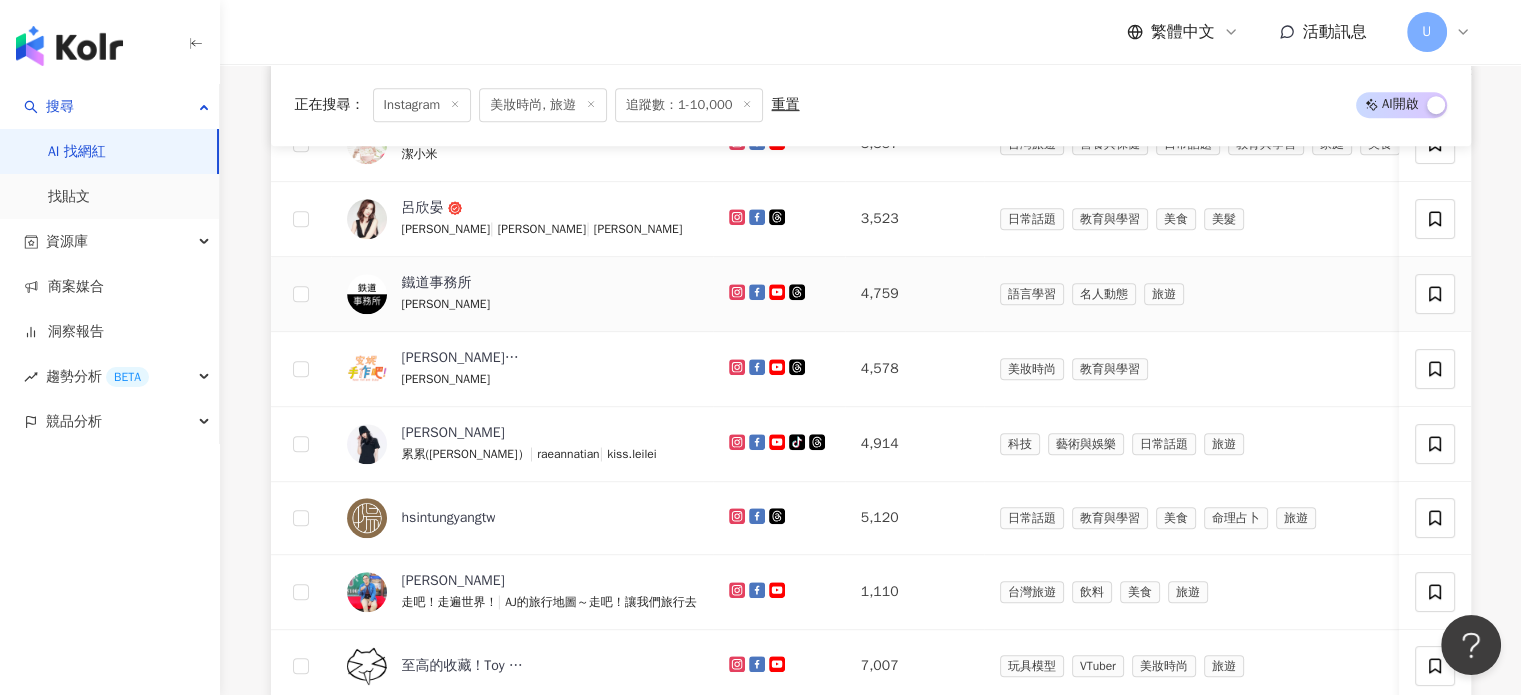 scroll, scrollTop: 1054, scrollLeft: 0, axis: vertical 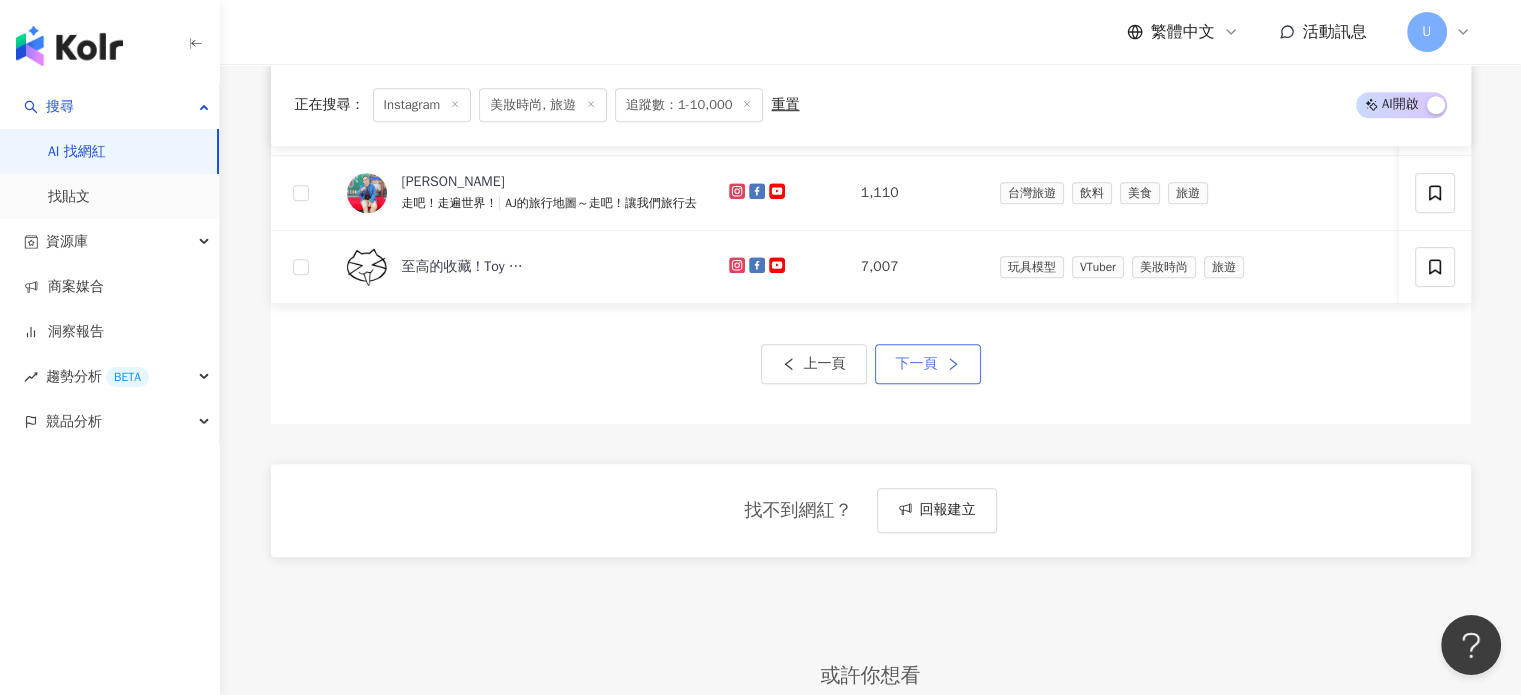 click on "下一頁" at bounding box center [928, 364] 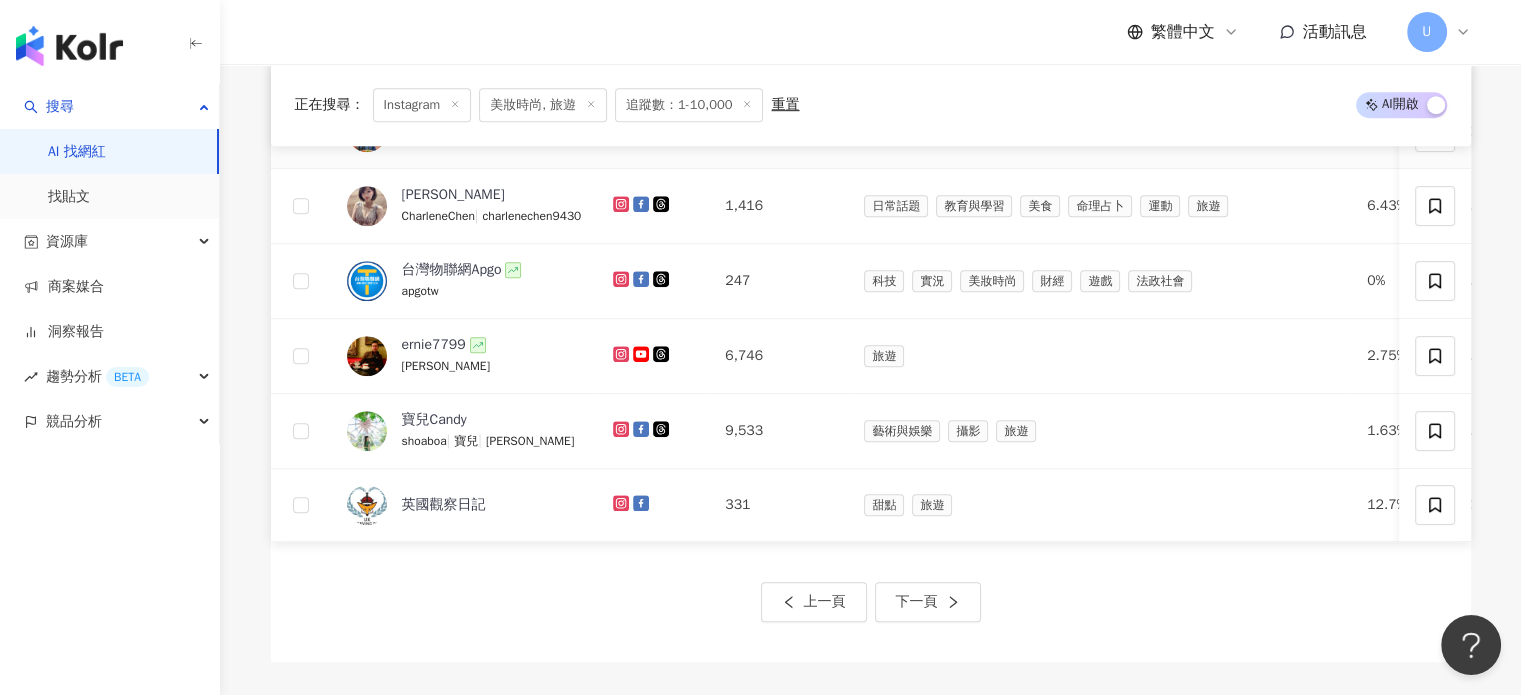 scroll, scrollTop: 1220, scrollLeft: 0, axis: vertical 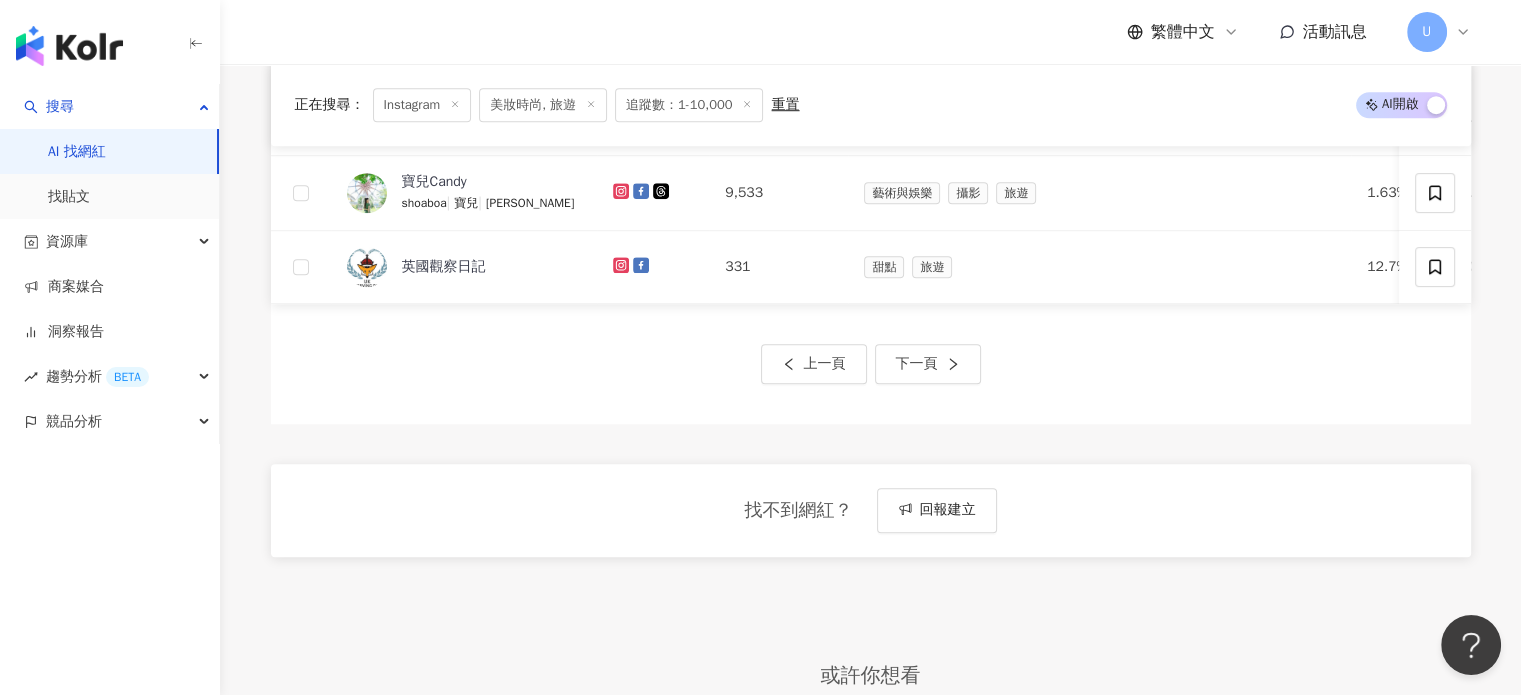 click on "下一頁" at bounding box center (928, 364) 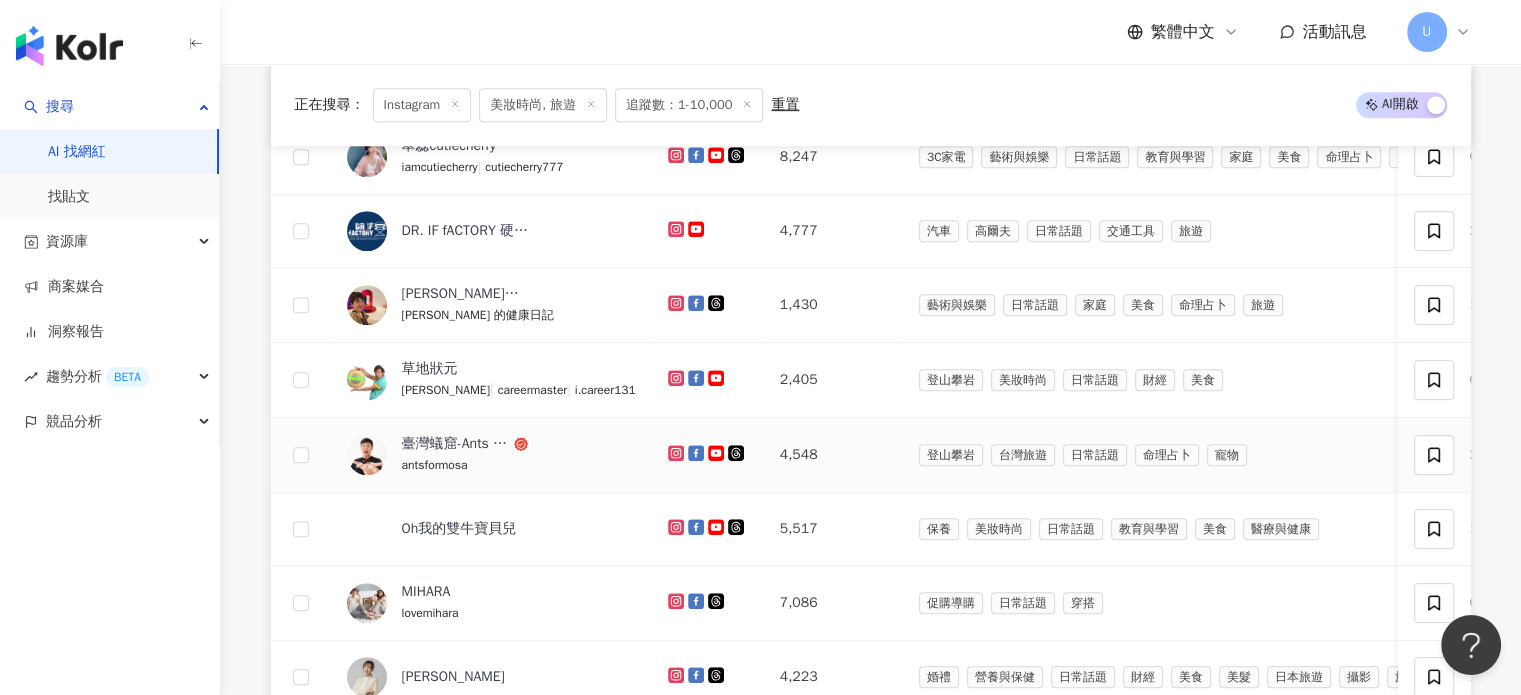 scroll, scrollTop: 1133, scrollLeft: 0, axis: vertical 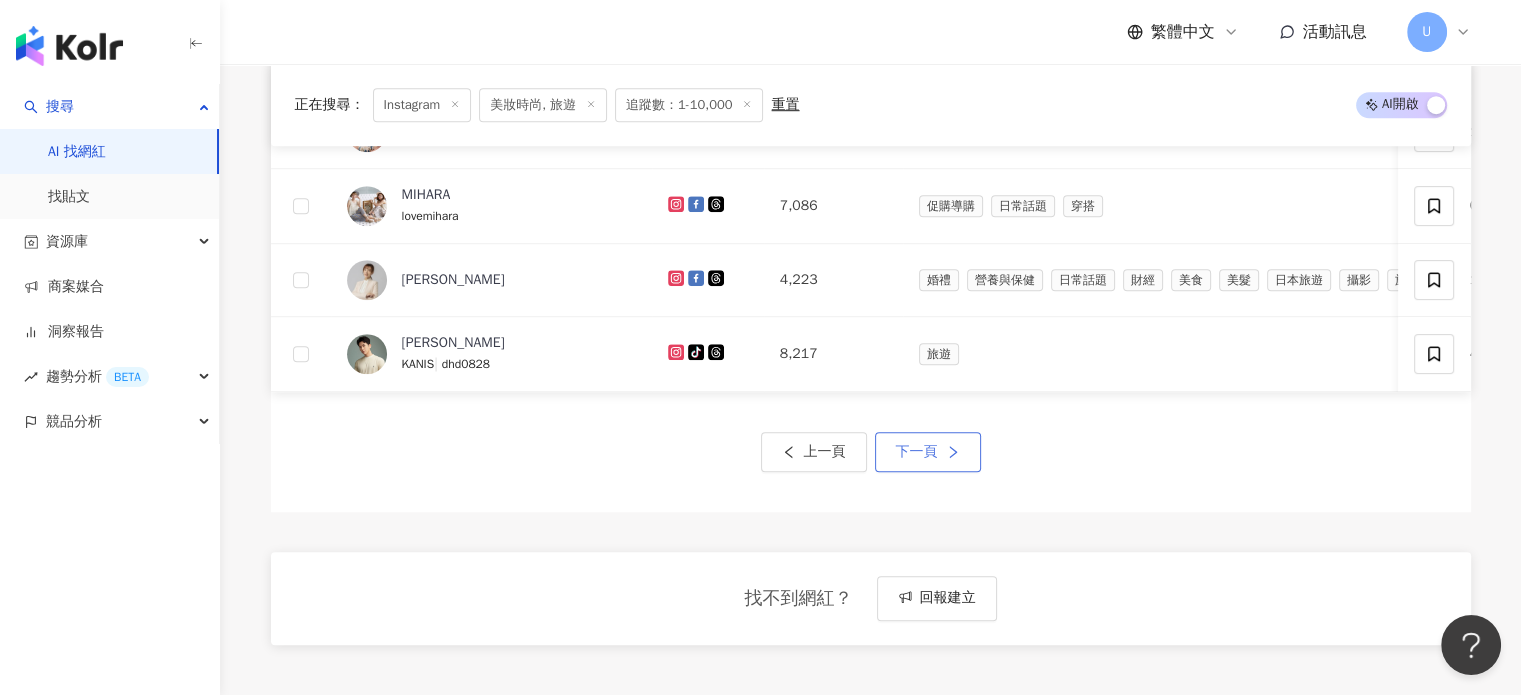 click on "下一頁" at bounding box center [917, 452] 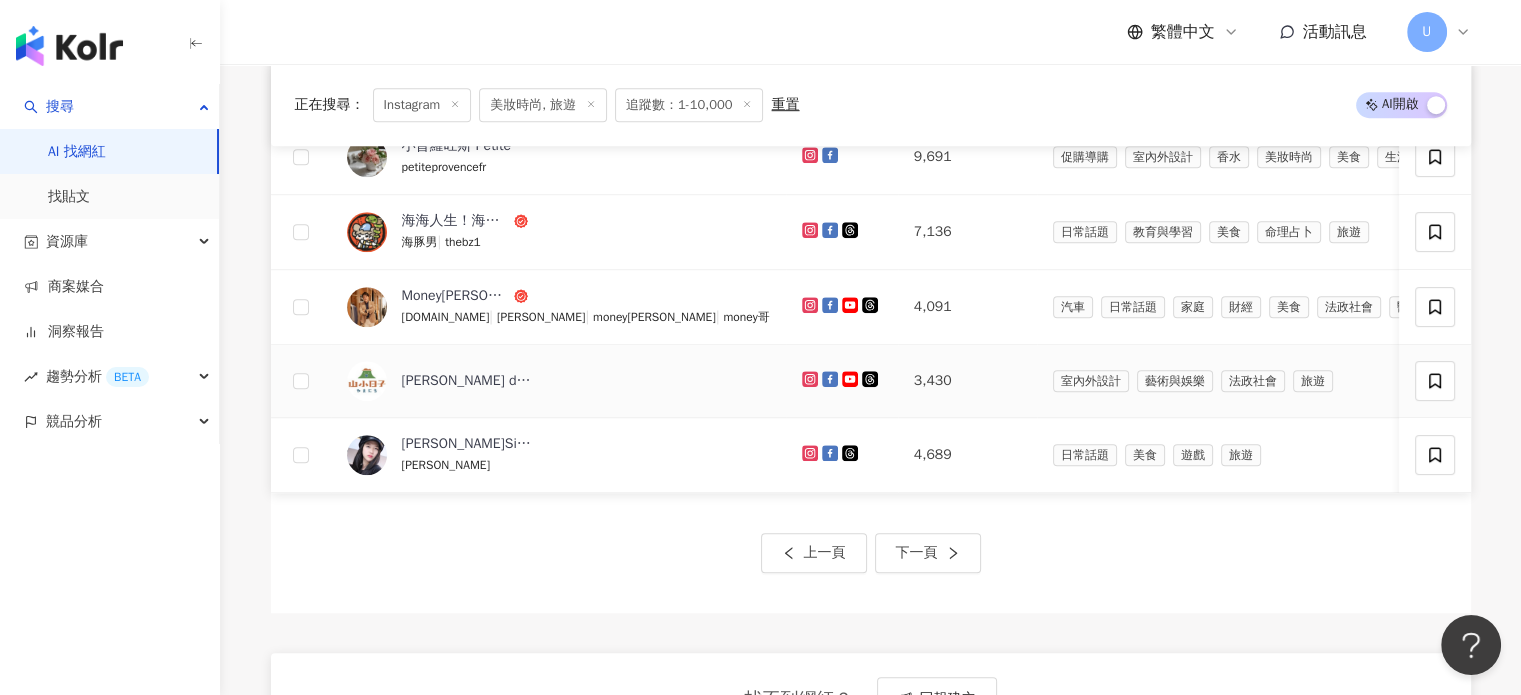 scroll, scrollTop: 1100, scrollLeft: 0, axis: vertical 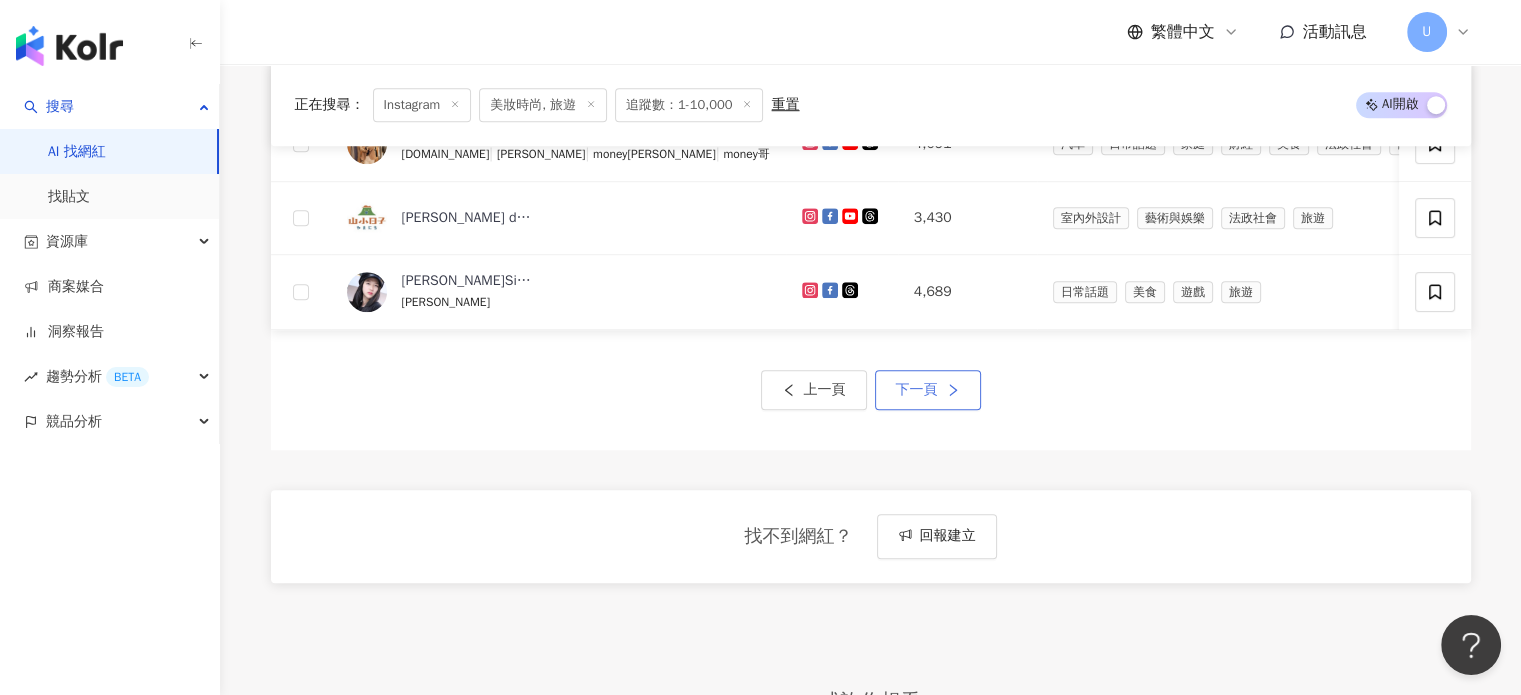 click on "下一頁" at bounding box center [928, 390] 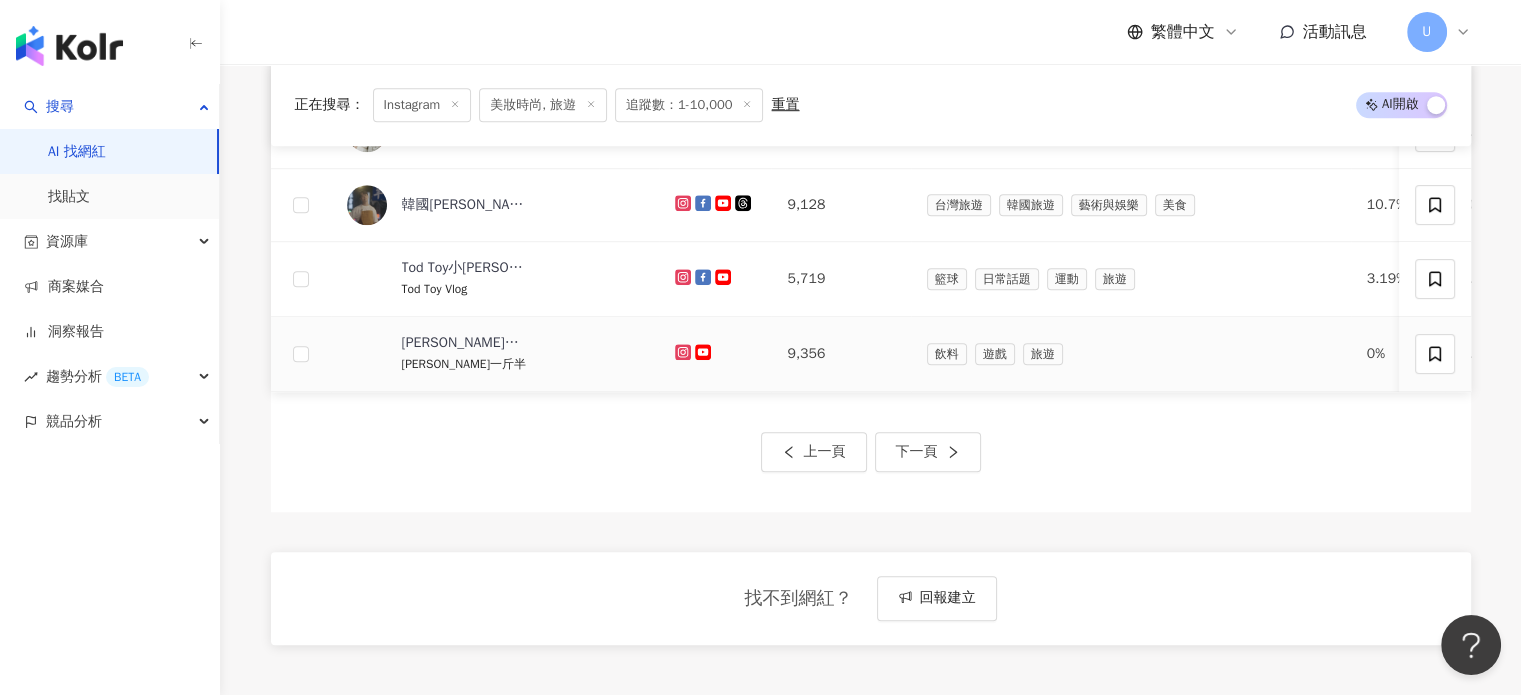 scroll, scrollTop: 1366, scrollLeft: 0, axis: vertical 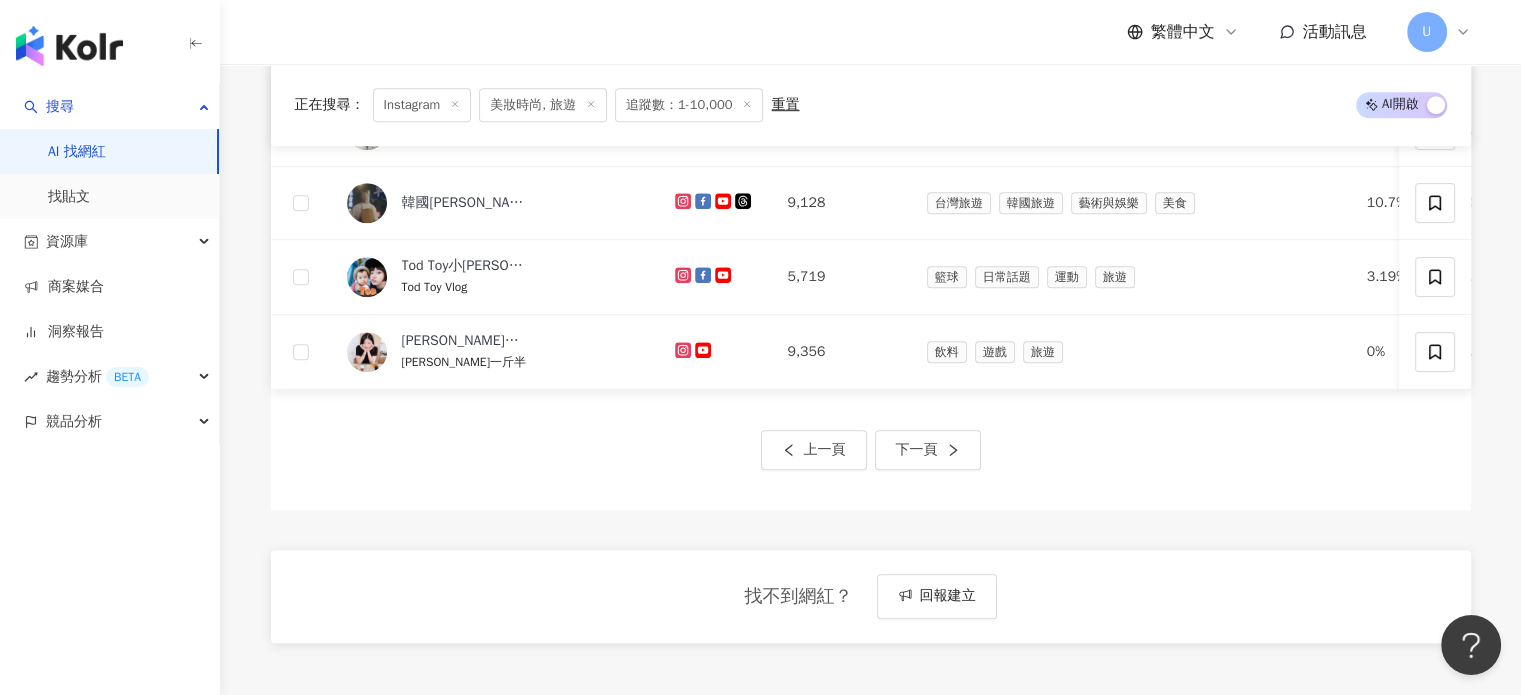 click on "下一頁" at bounding box center [917, 450] 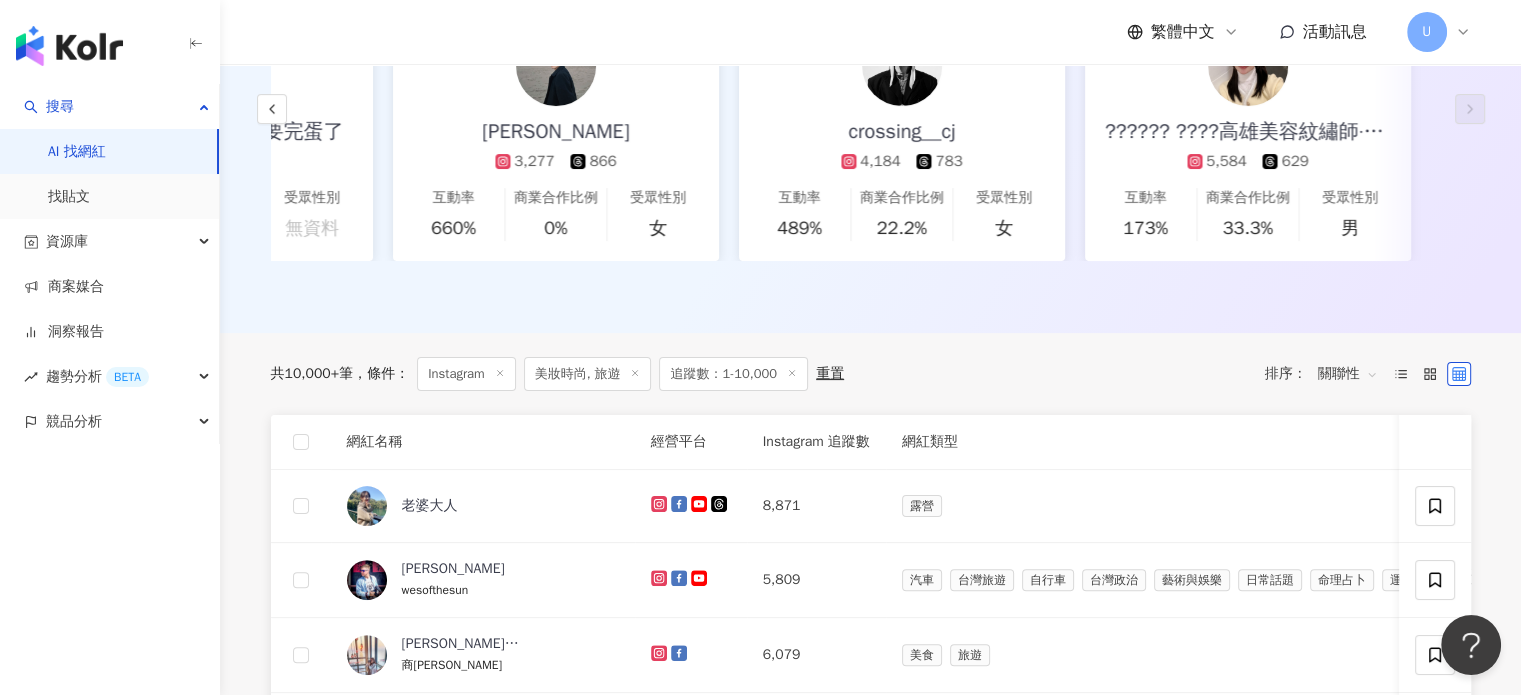 scroll, scrollTop: 532, scrollLeft: 0, axis: vertical 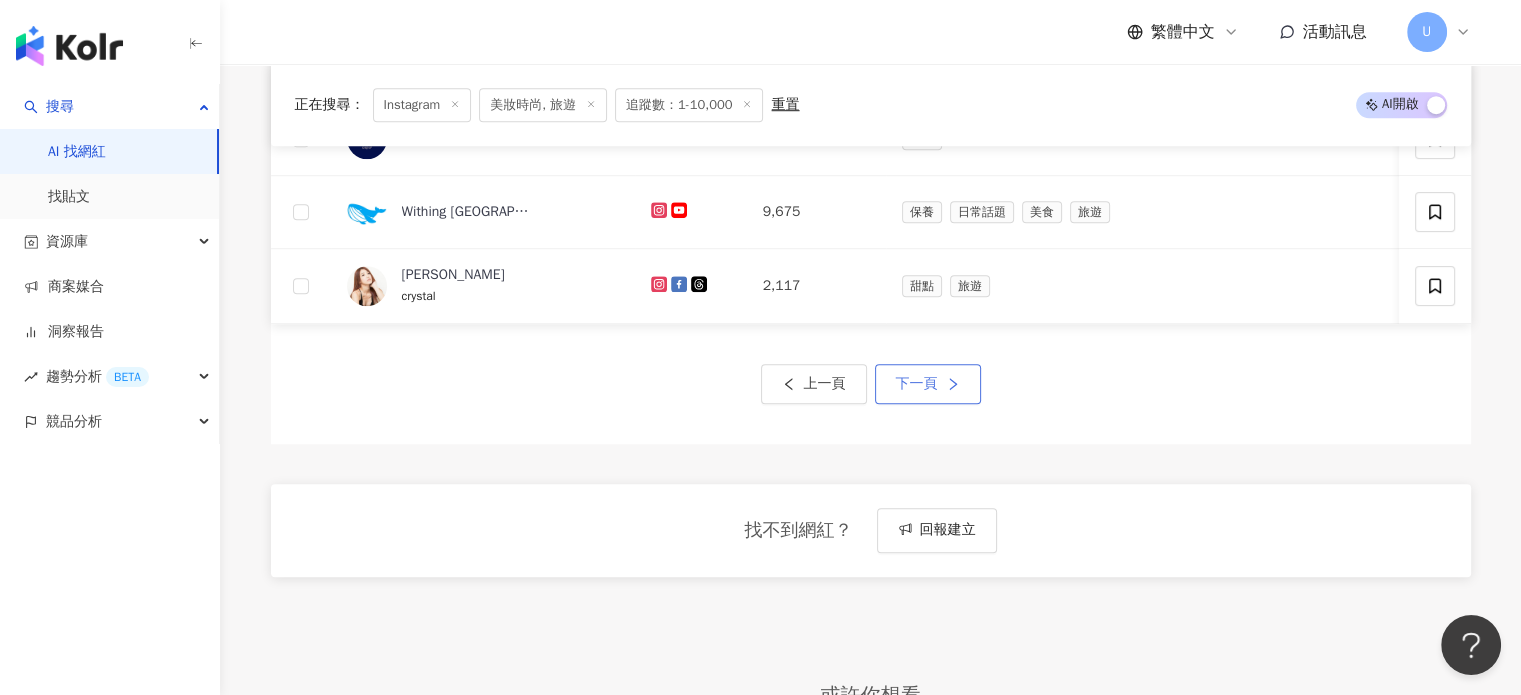 click on "下一頁" at bounding box center (917, 384) 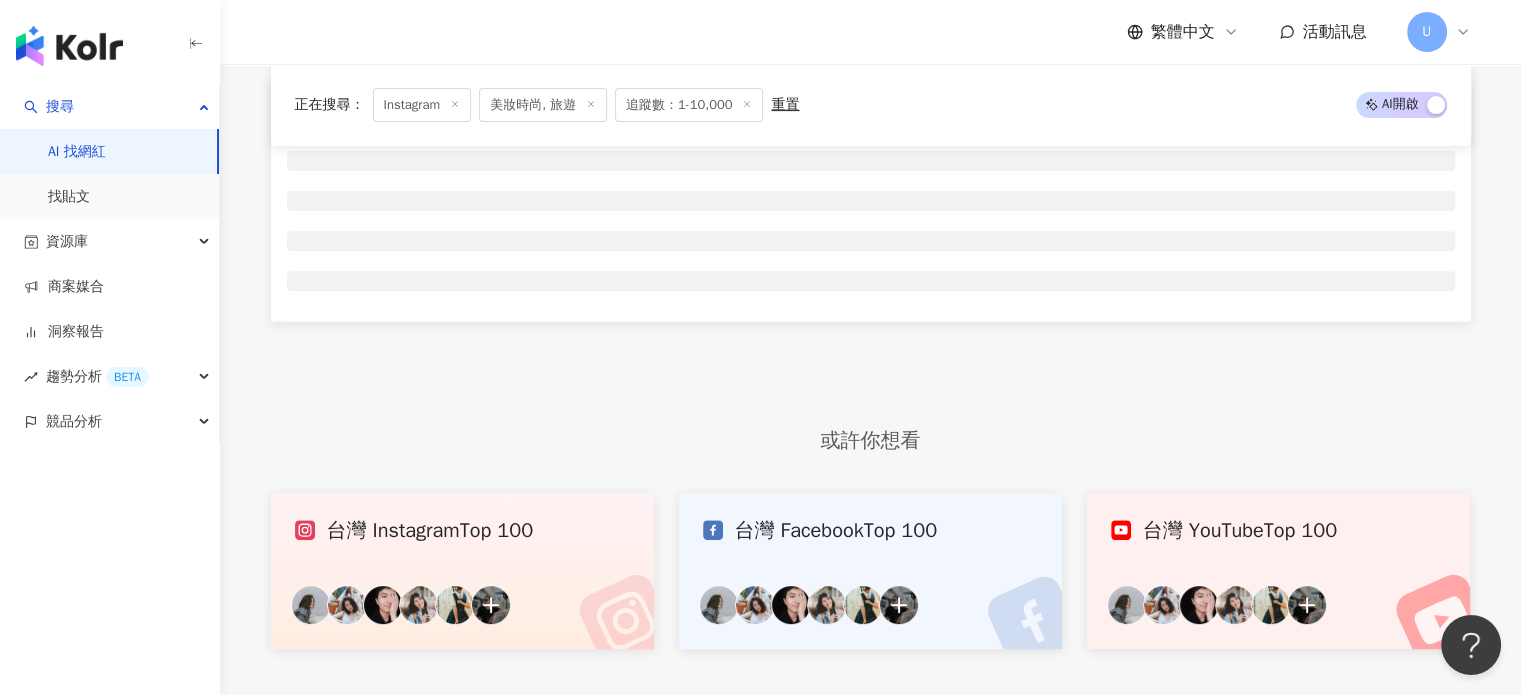scroll, scrollTop: 720, scrollLeft: 0, axis: vertical 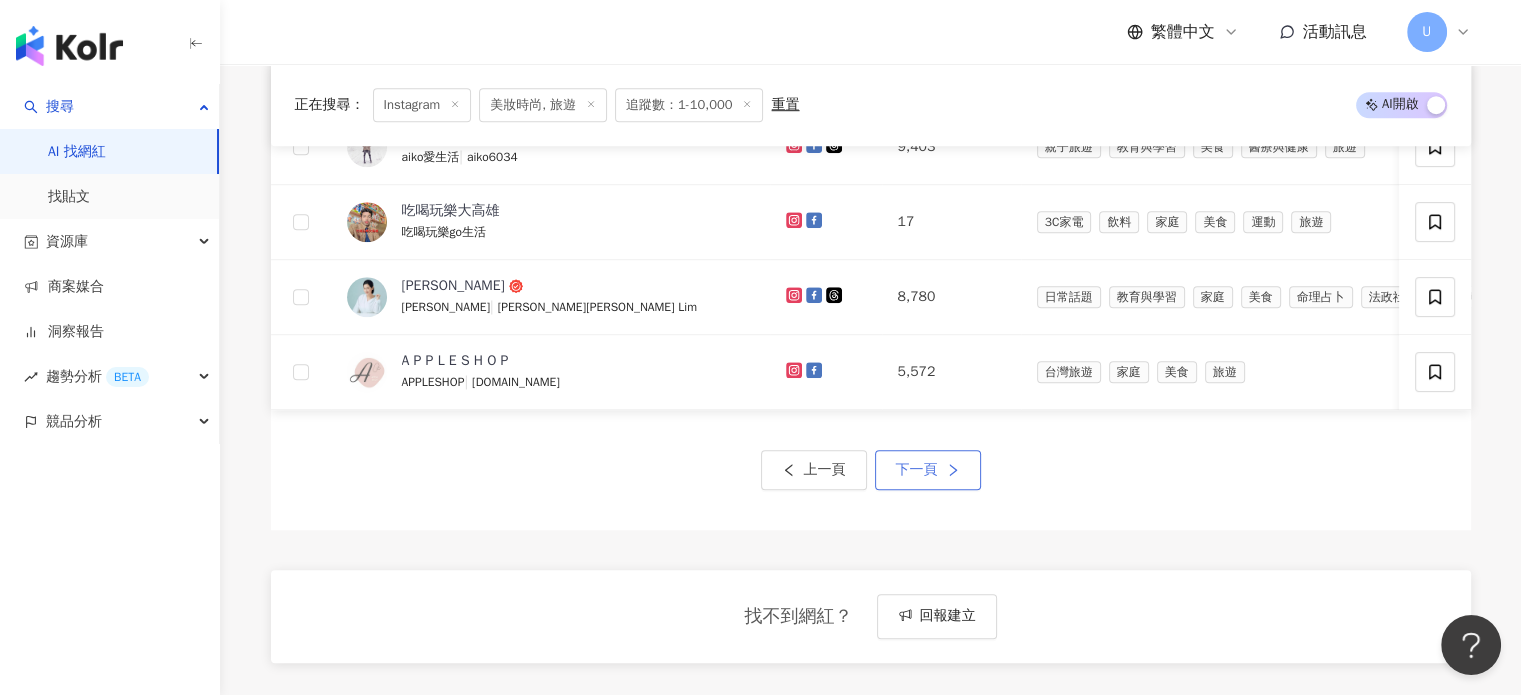 click on "下一頁" at bounding box center (917, 470) 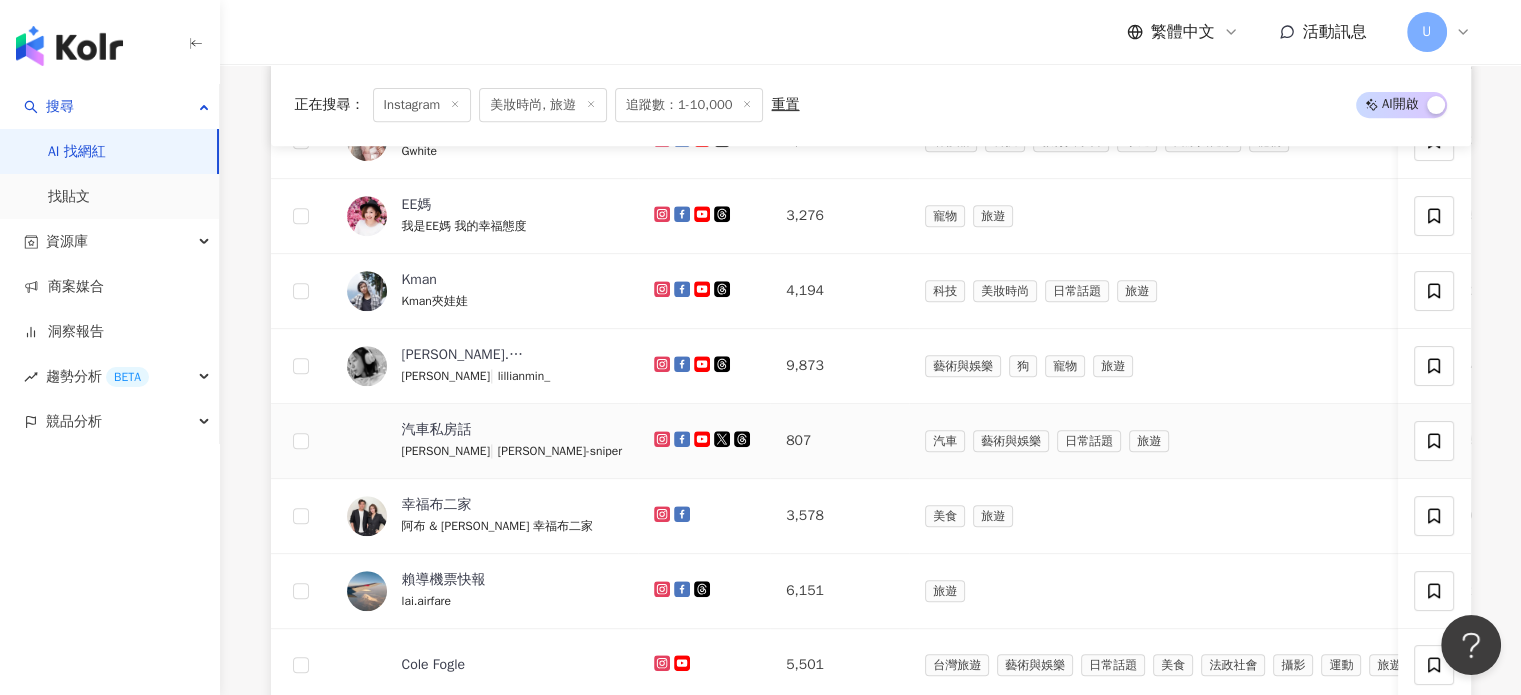 scroll, scrollTop: 1020, scrollLeft: 0, axis: vertical 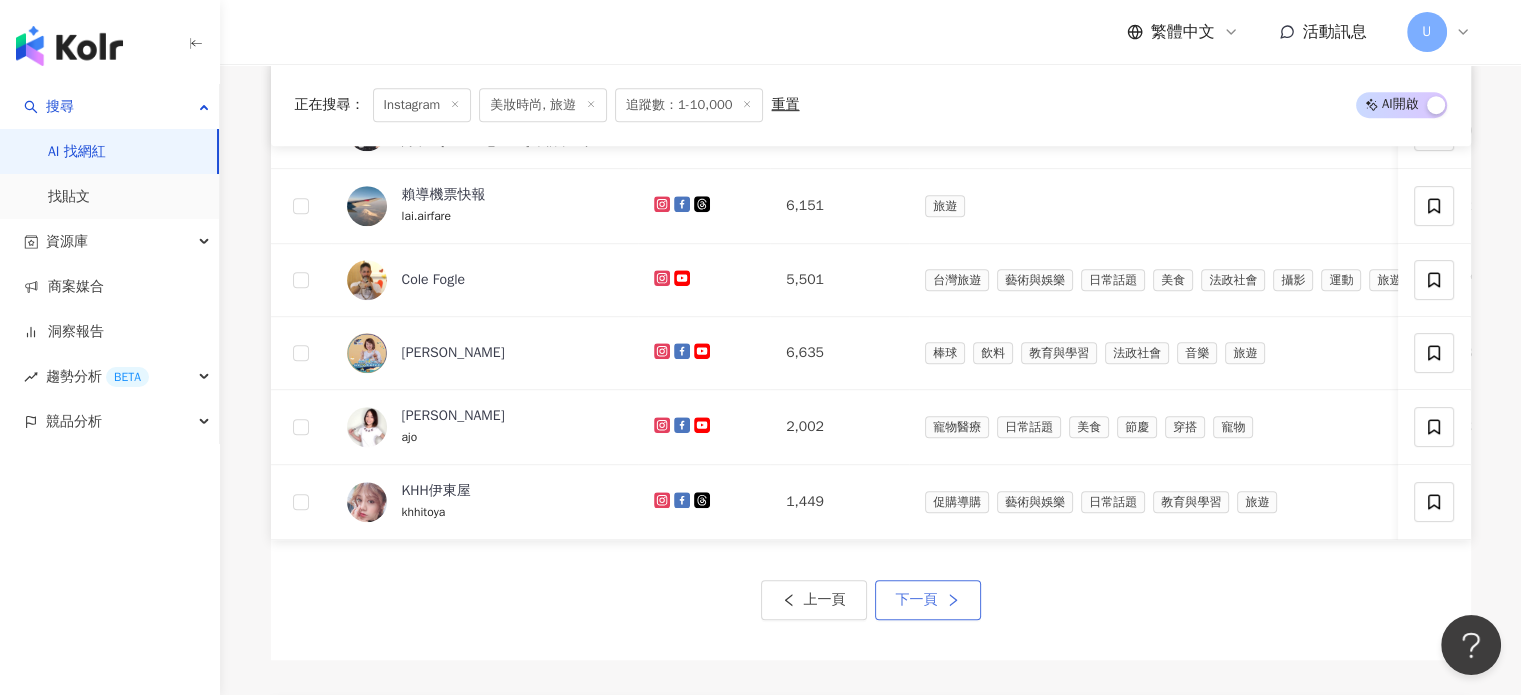 click on "下一頁" at bounding box center (917, 600) 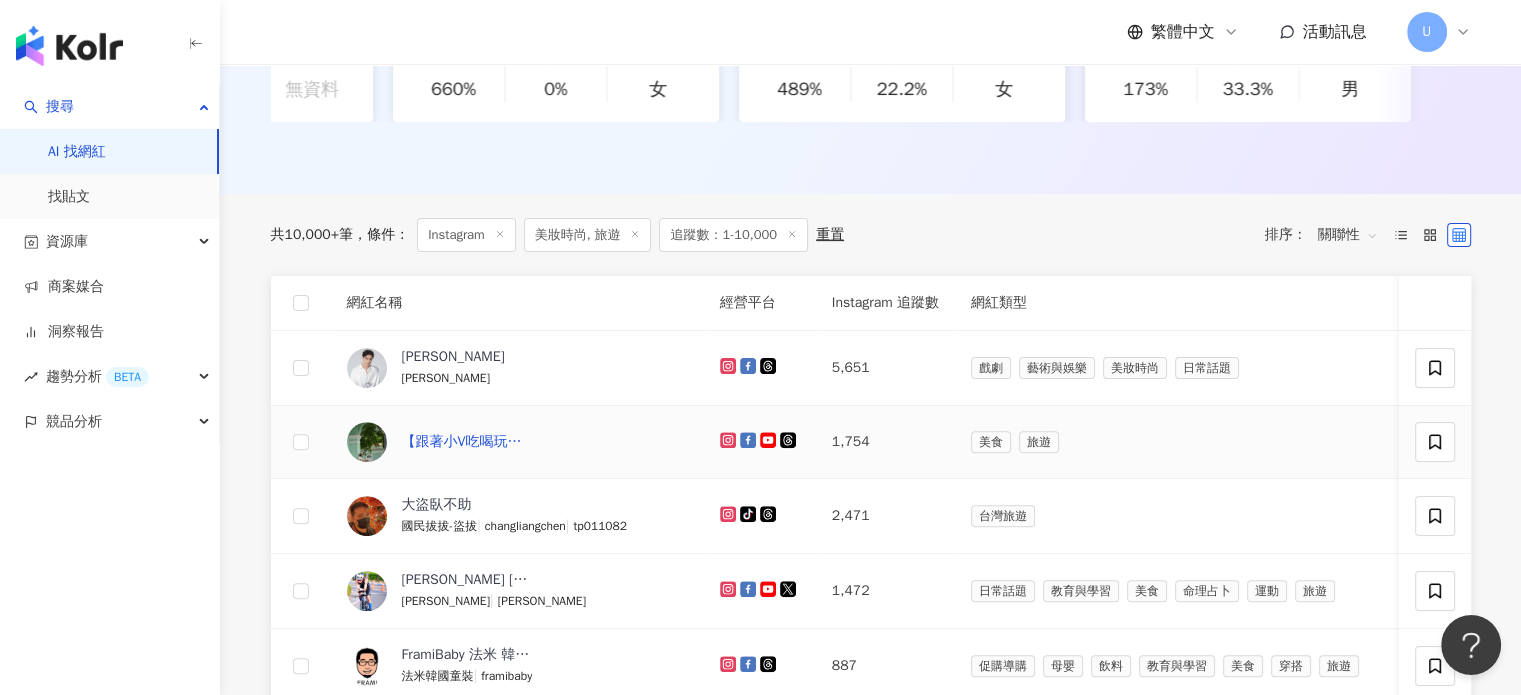 scroll, scrollTop: 620, scrollLeft: 0, axis: vertical 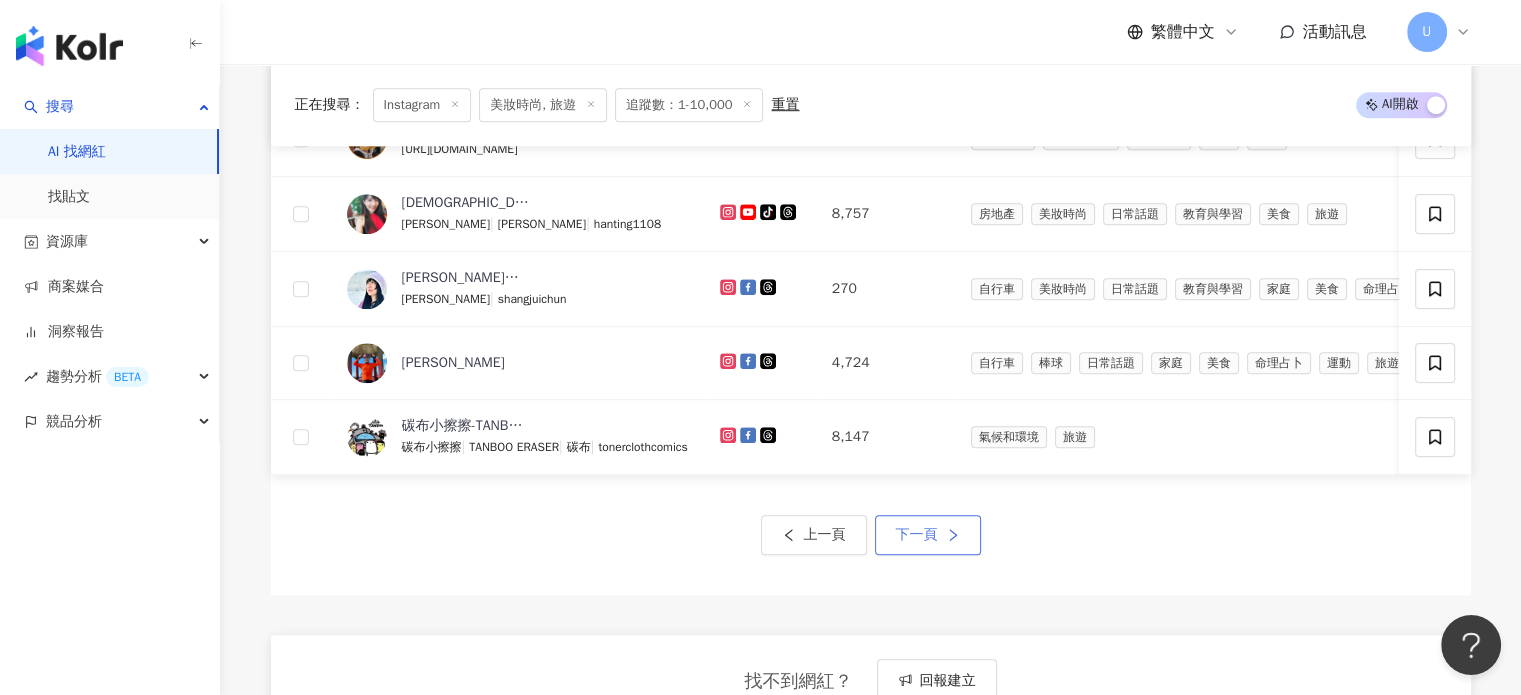 click on "下一頁" at bounding box center [917, 535] 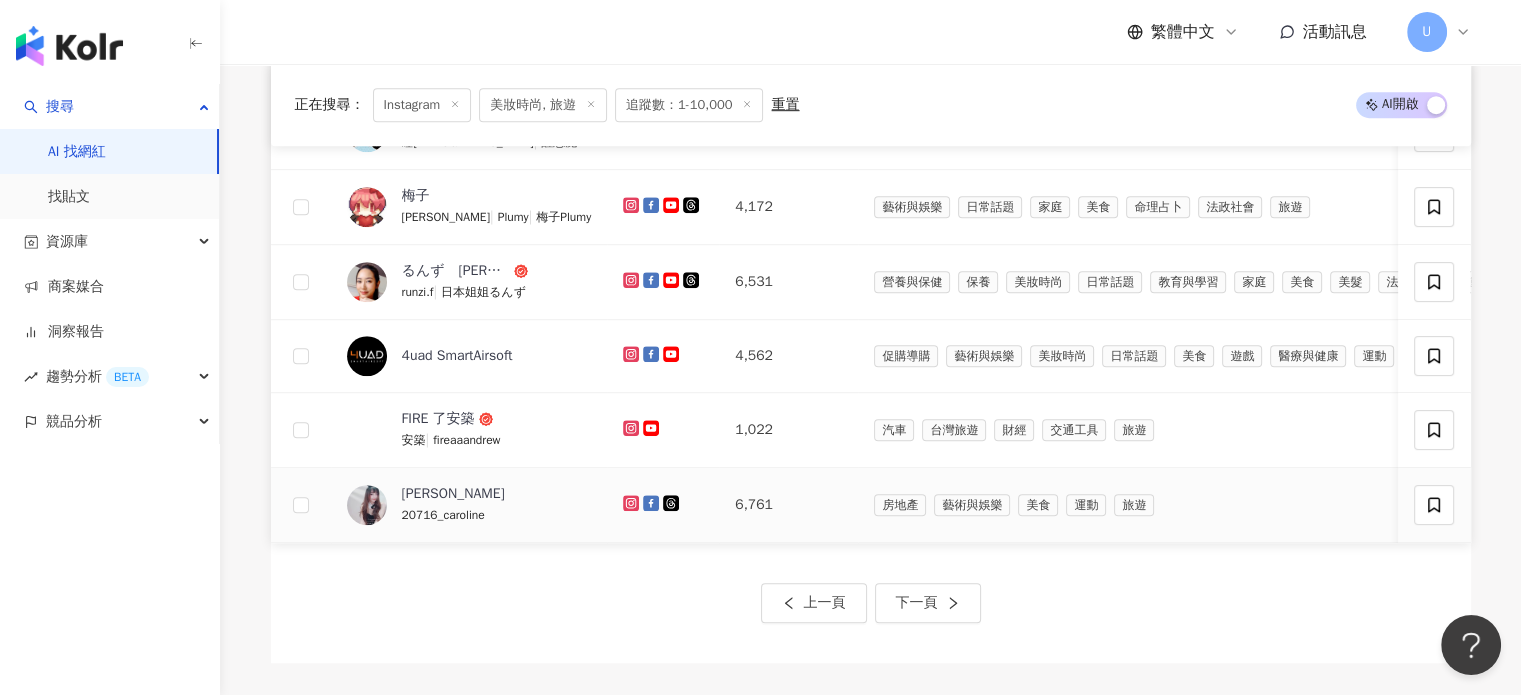 scroll, scrollTop: 1220, scrollLeft: 0, axis: vertical 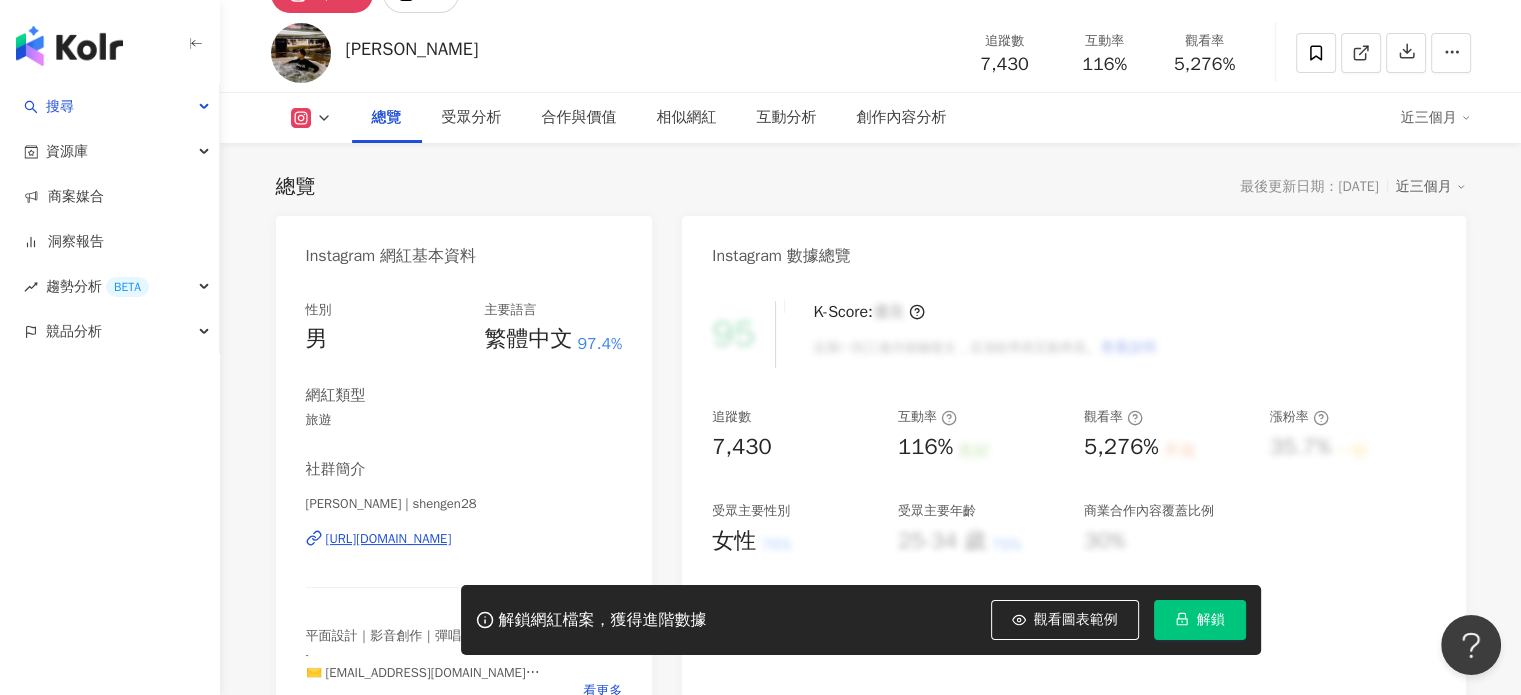 click on "https://www.instagram.com/shengen28/" at bounding box center [389, 539] 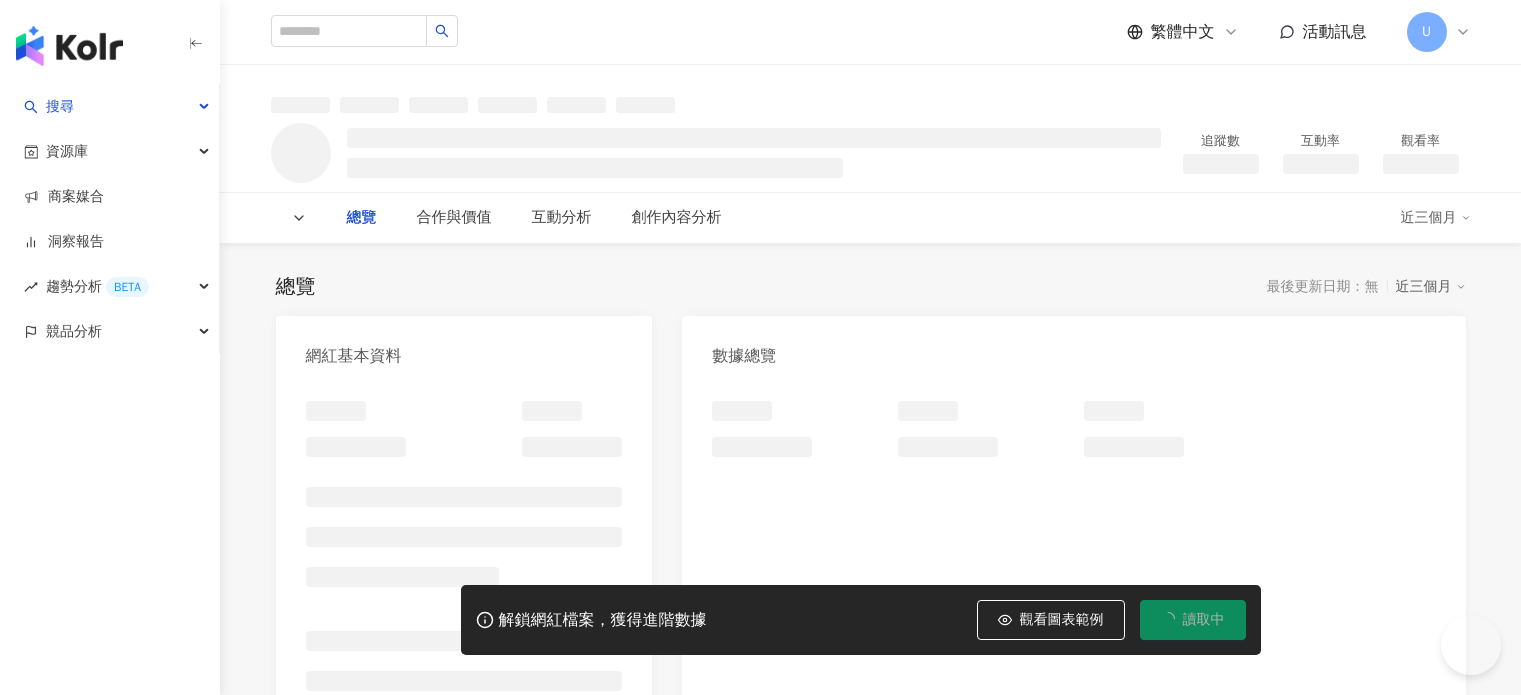 scroll, scrollTop: 0, scrollLeft: 0, axis: both 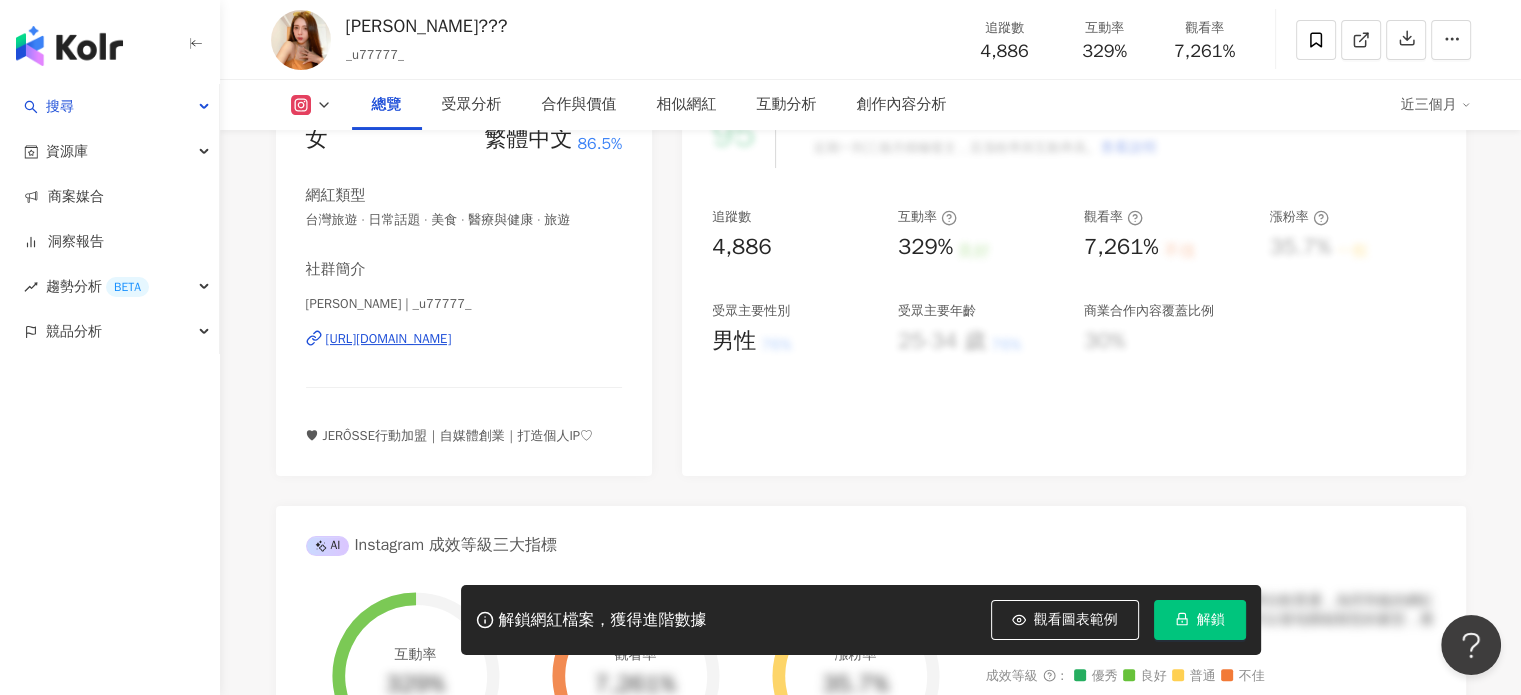 click on "[URL][DOMAIN_NAME]" at bounding box center (389, 339) 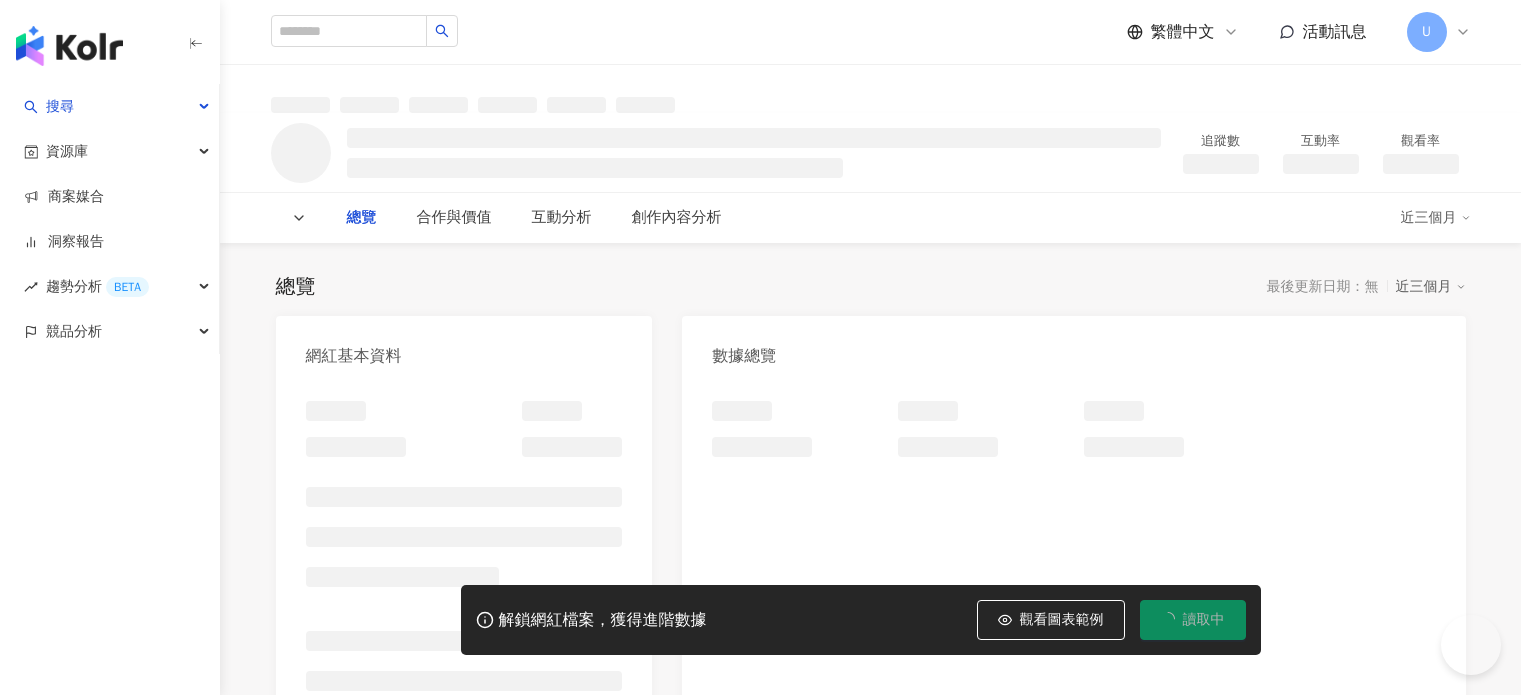 scroll, scrollTop: 0, scrollLeft: 0, axis: both 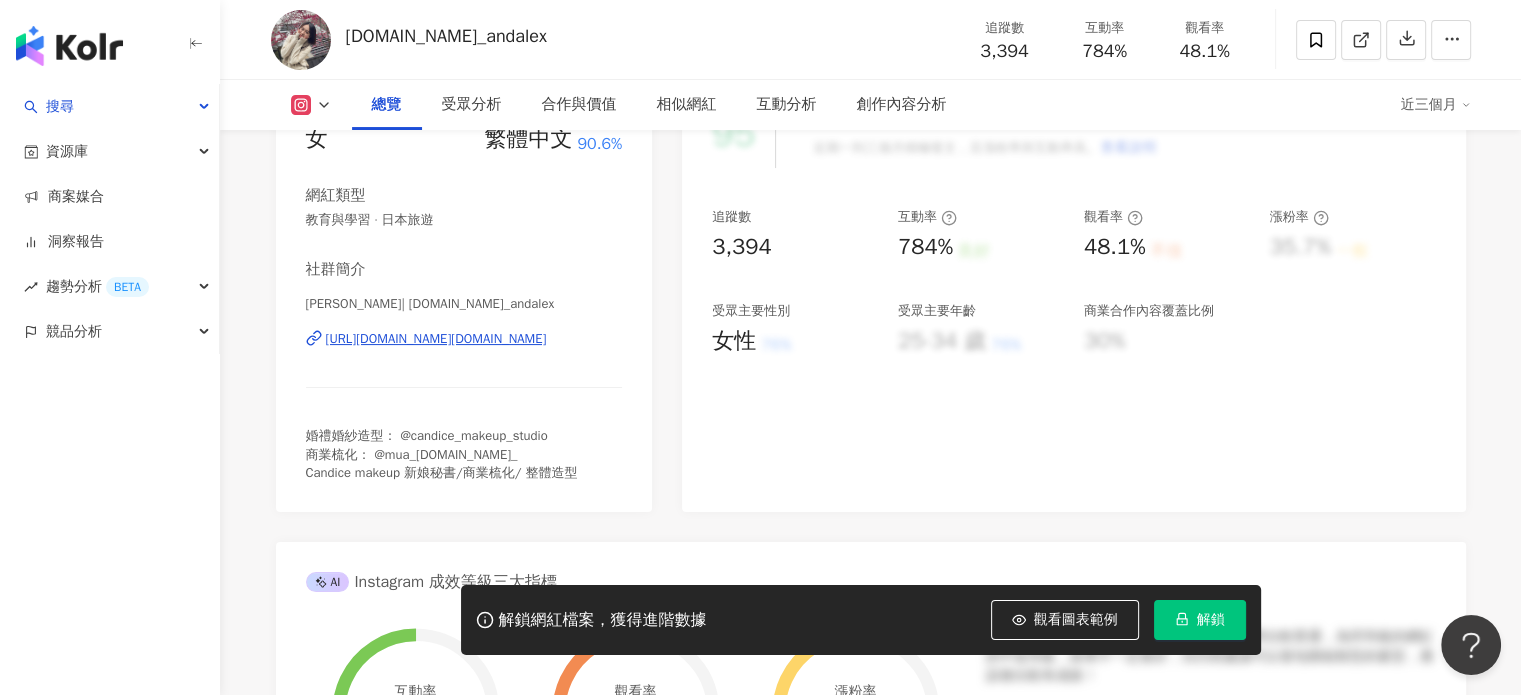 click on "https://www.instagram.com/candice.li_andalex/" at bounding box center [436, 339] 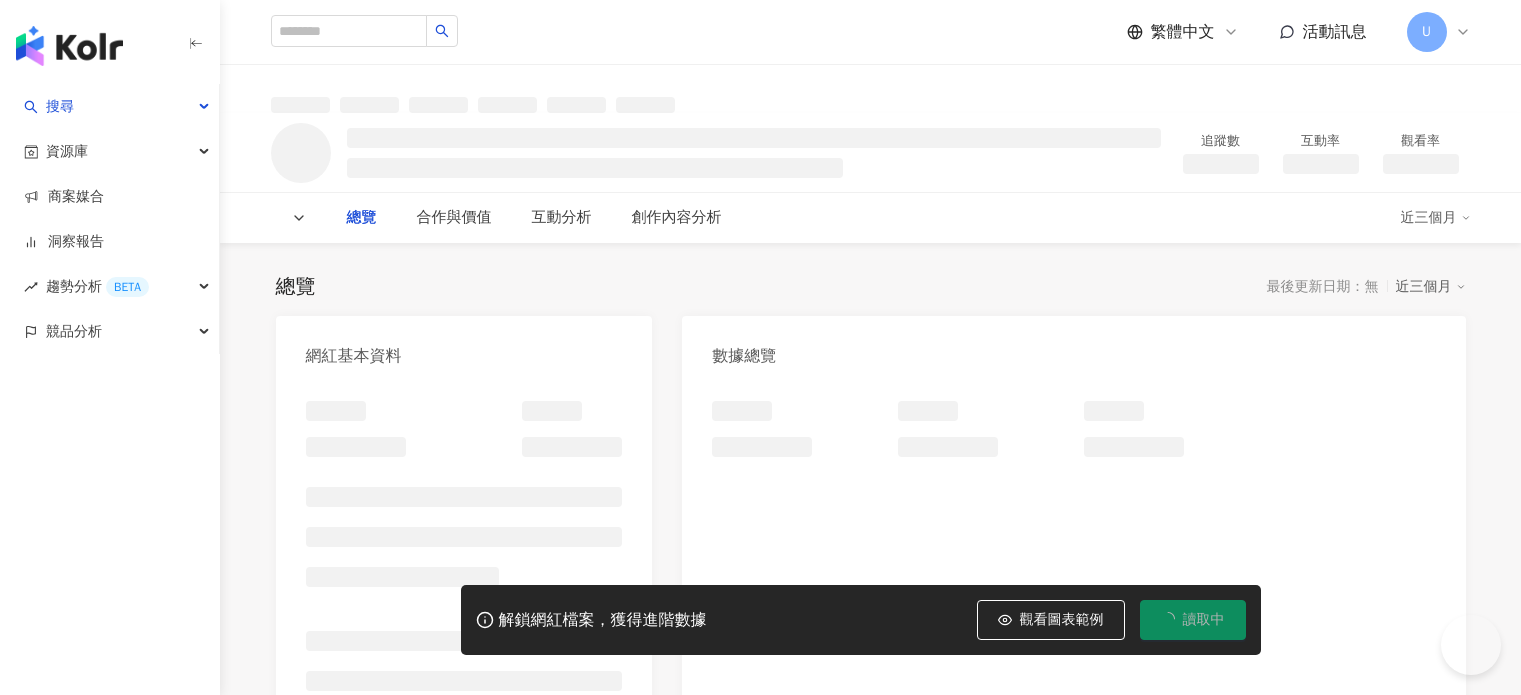 scroll, scrollTop: 0, scrollLeft: 0, axis: both 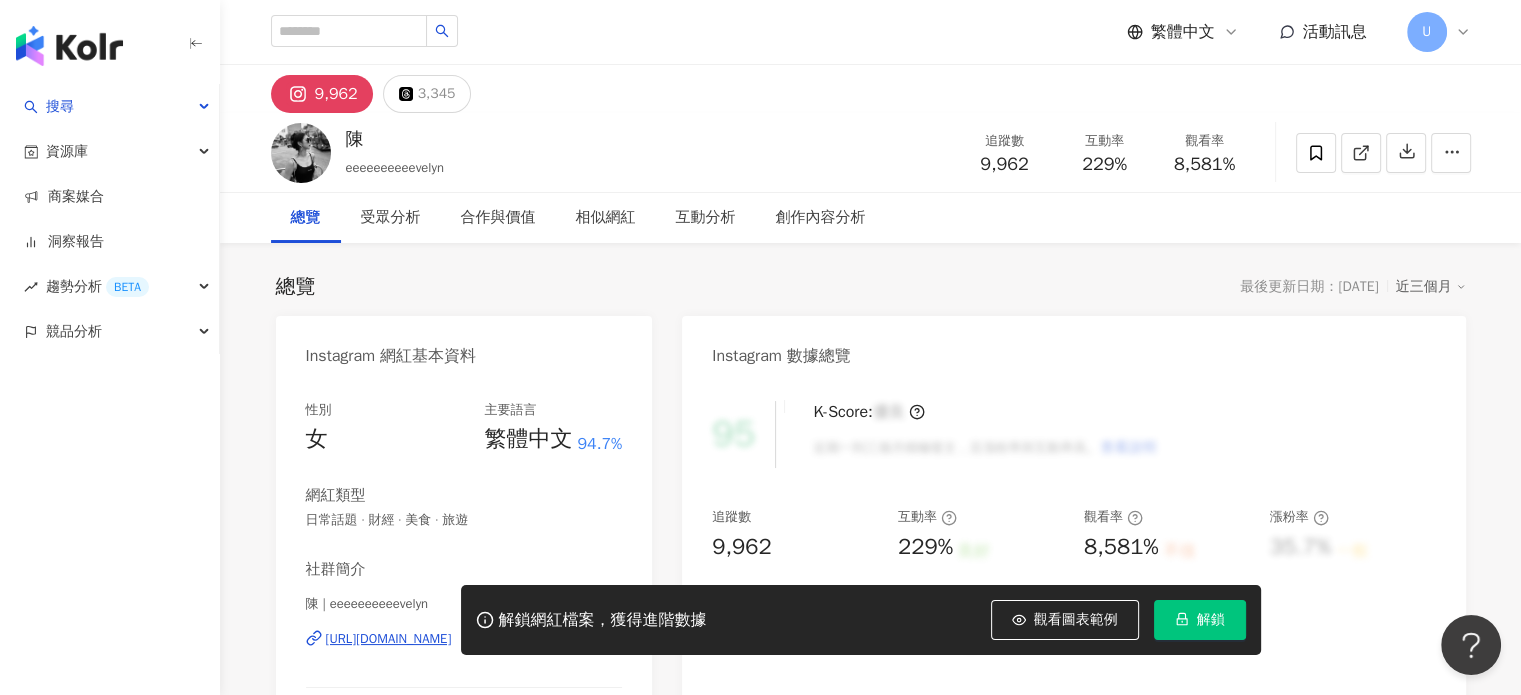 click on "解鎖網紅檔案，獲得進階數據 觀看圖表範例 解鎖" at bounding box center [760, 620] 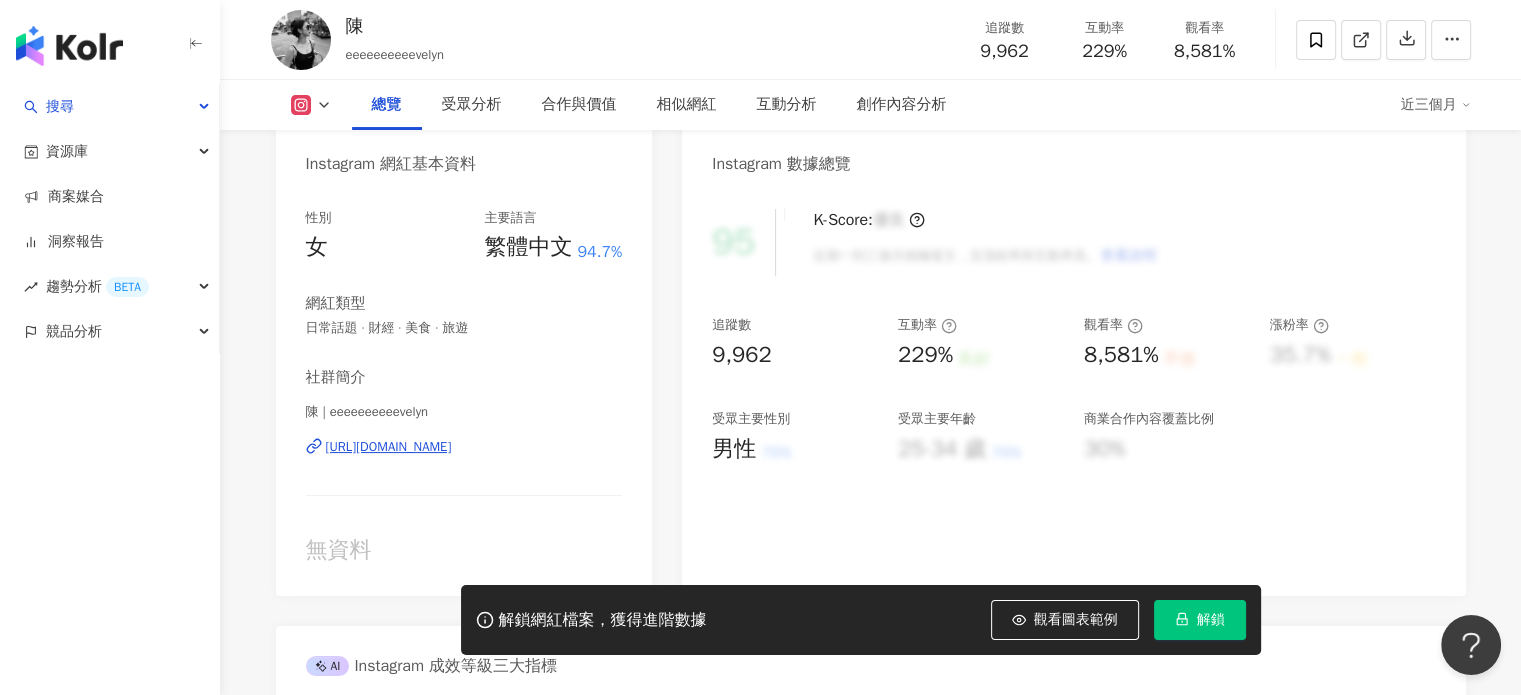 scroll, scrollTop: 200, scrollLeft: 0, axis: vertical 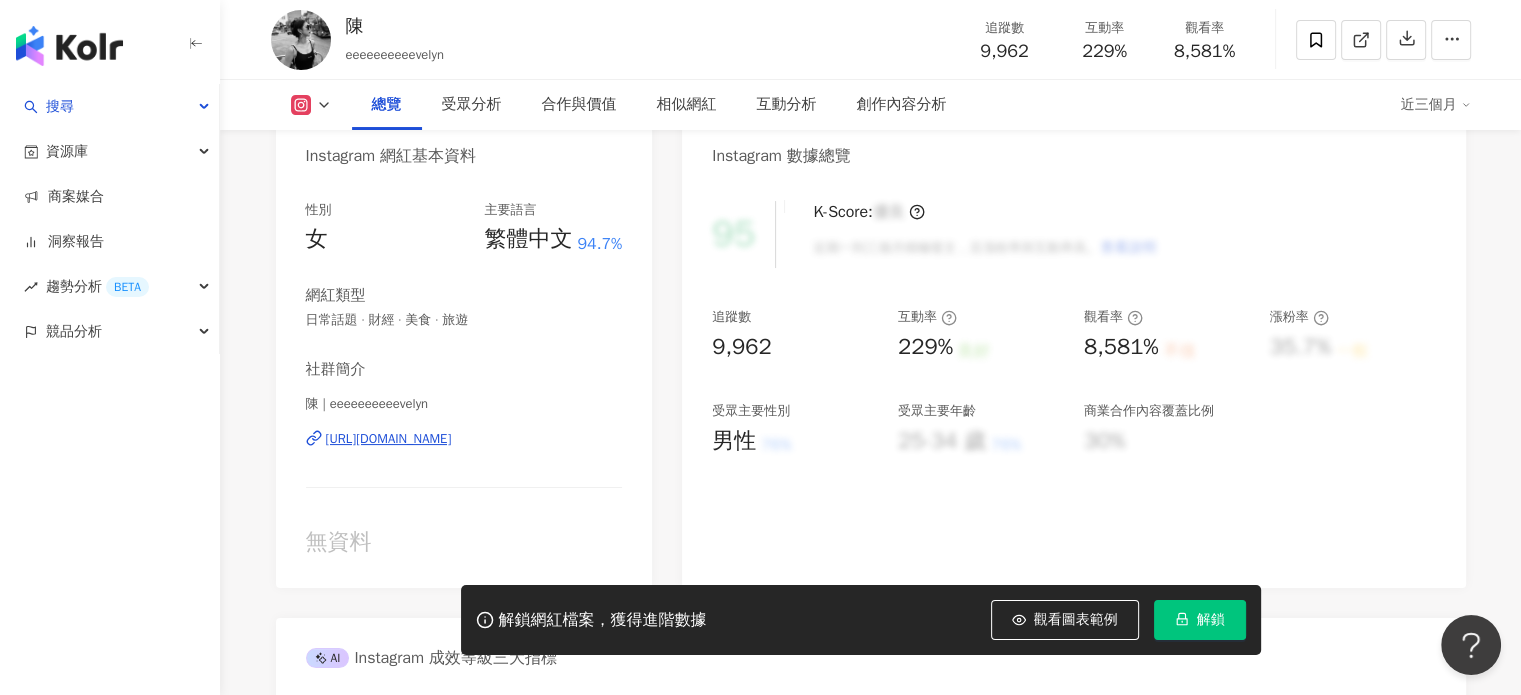 click on "https://www.instagram.com/eeeeeeeeeevelyn/" at bounding box center [389, 439] 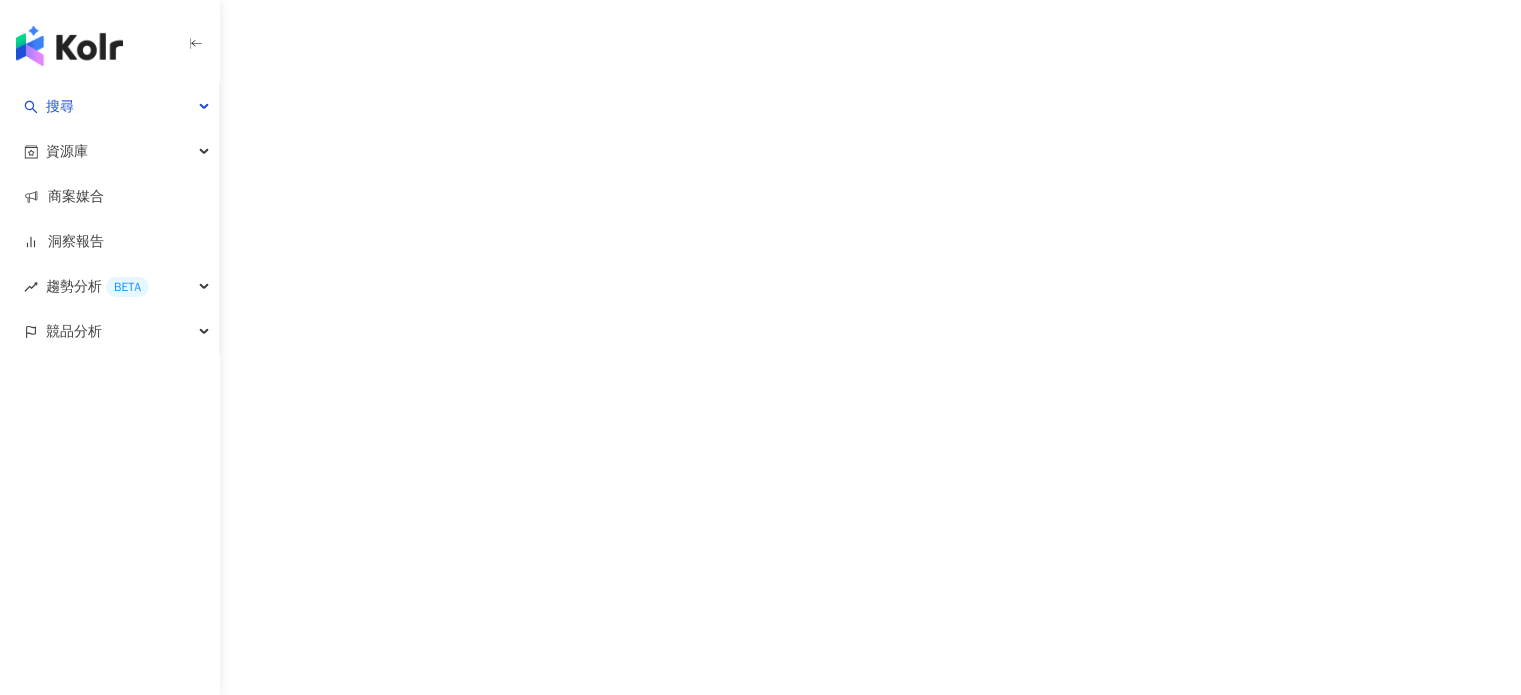 scroll, scrollTop: 0, scrollLeft: 0, axis: both 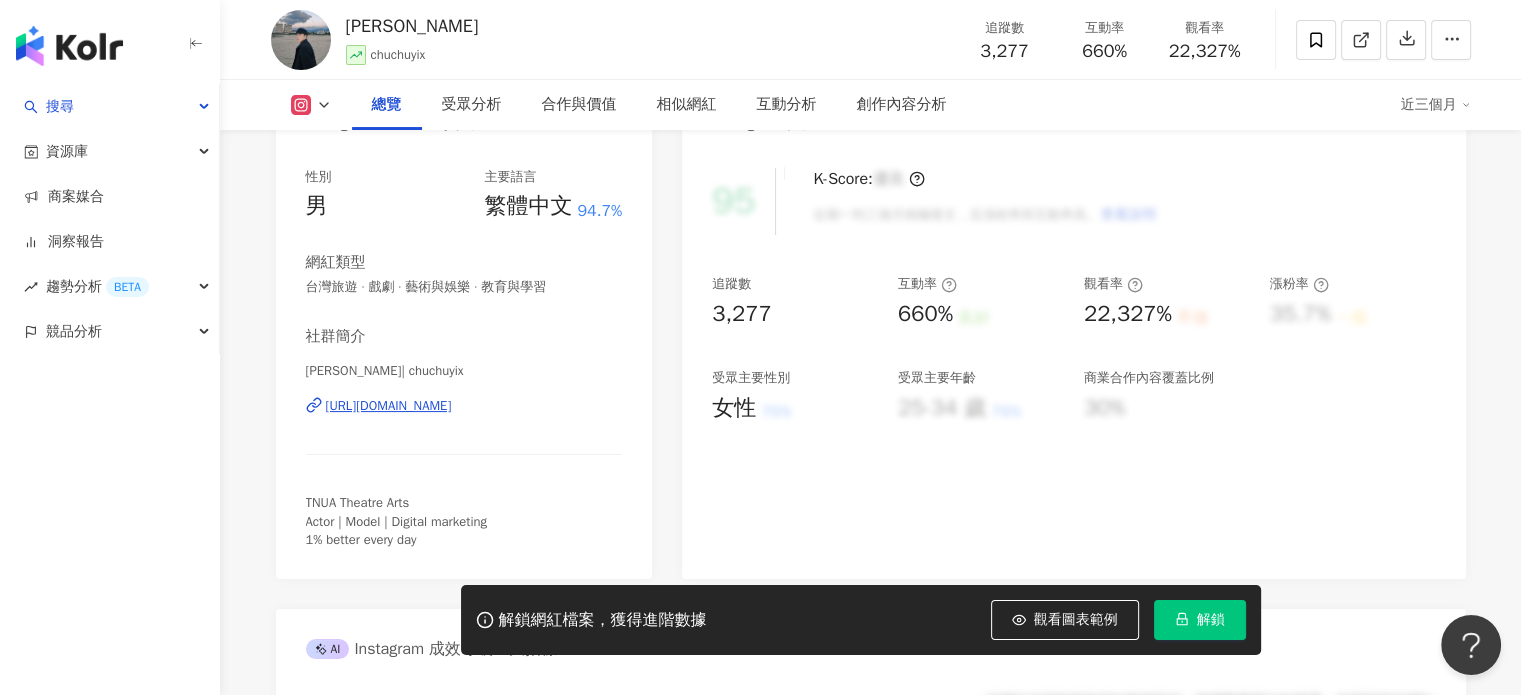 click on "https://www.instagram.com/chuchuyix/" at bounding box center [389, 406] 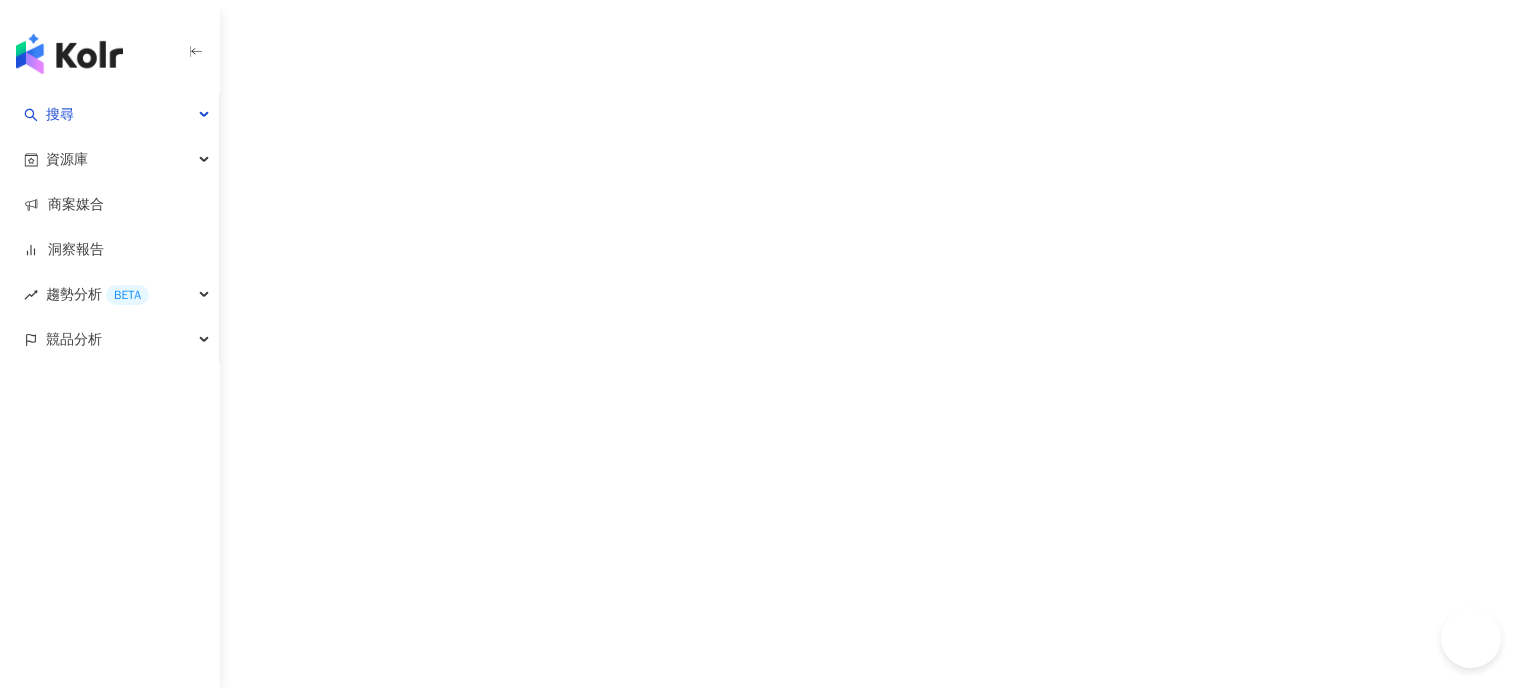 scroll, scrollTop: 0, scrollLeft: 0, axis: both 